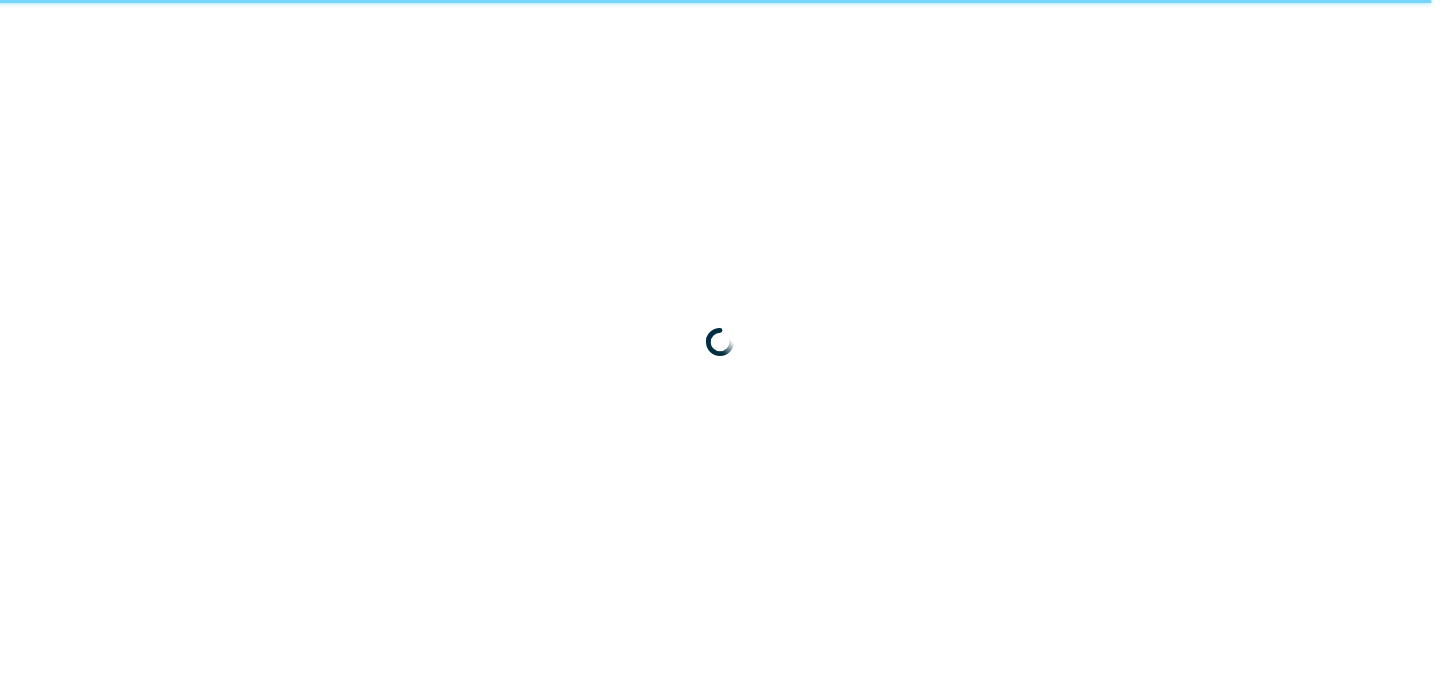 scroll, scrollTop: 0, scrollLeft: 0, axis: both 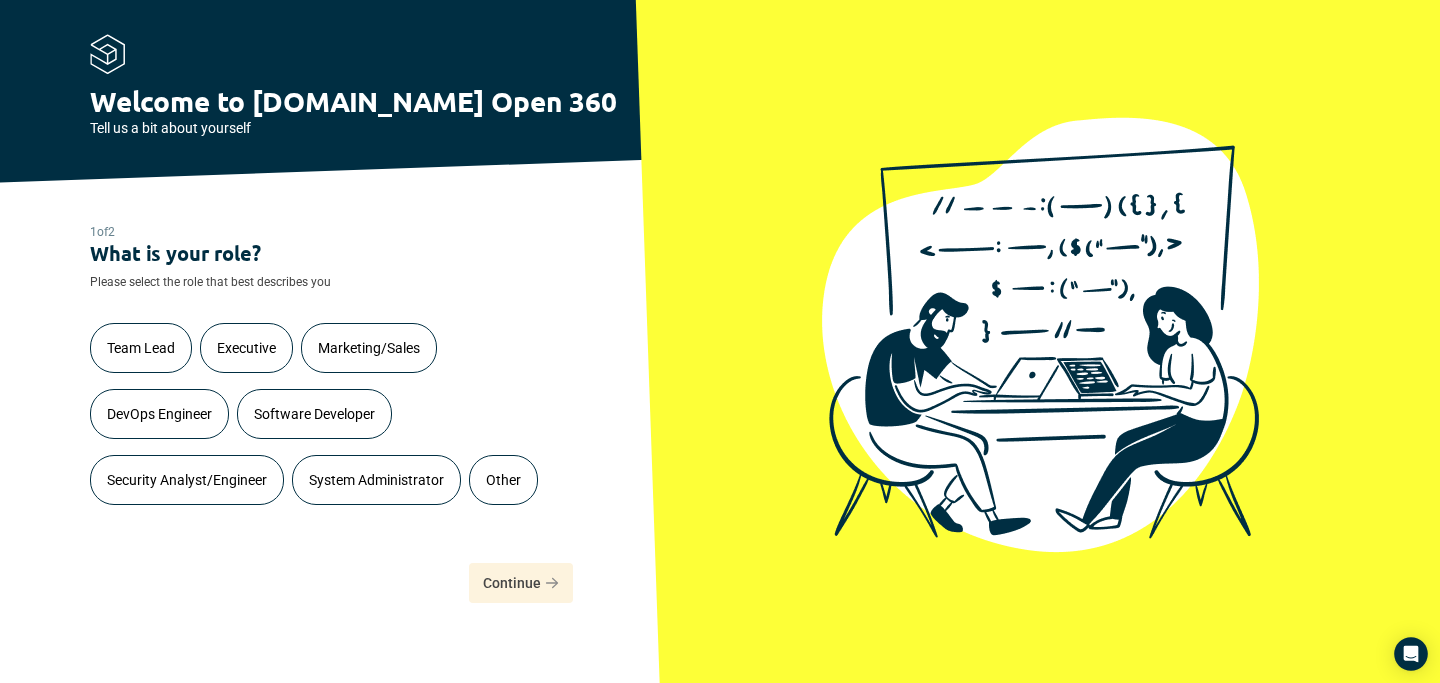 click on "Software Developer" at bounding box center [314, 414] 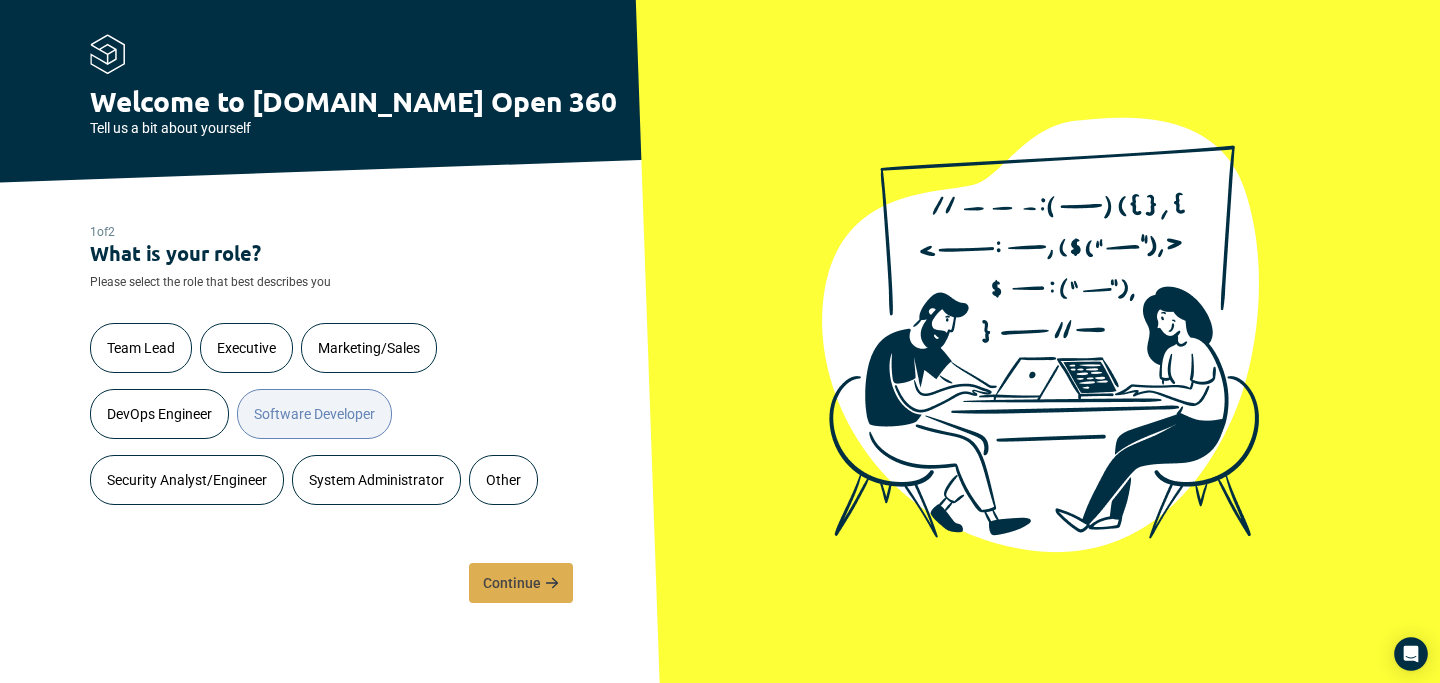 click on "Continue" at bounding box center (512, 583) 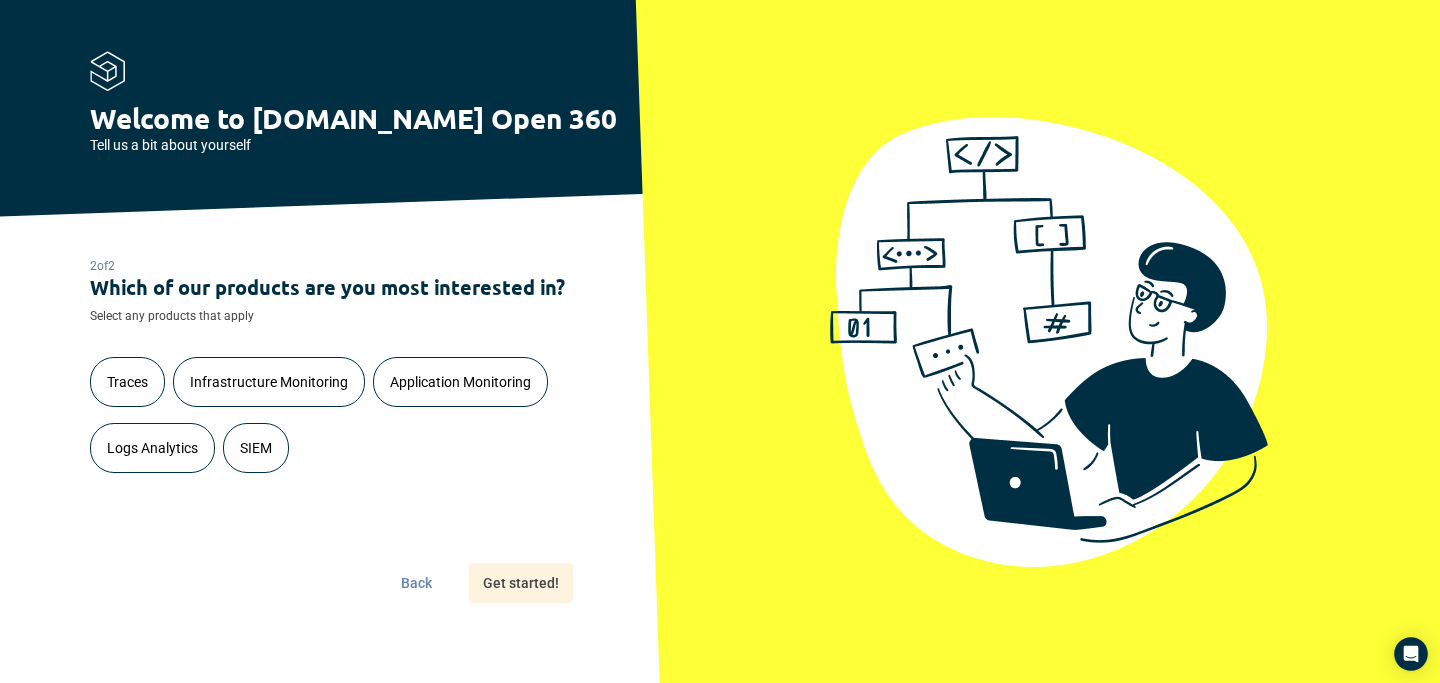 click on "Logs Analytics" at bounding box center [152, 448] 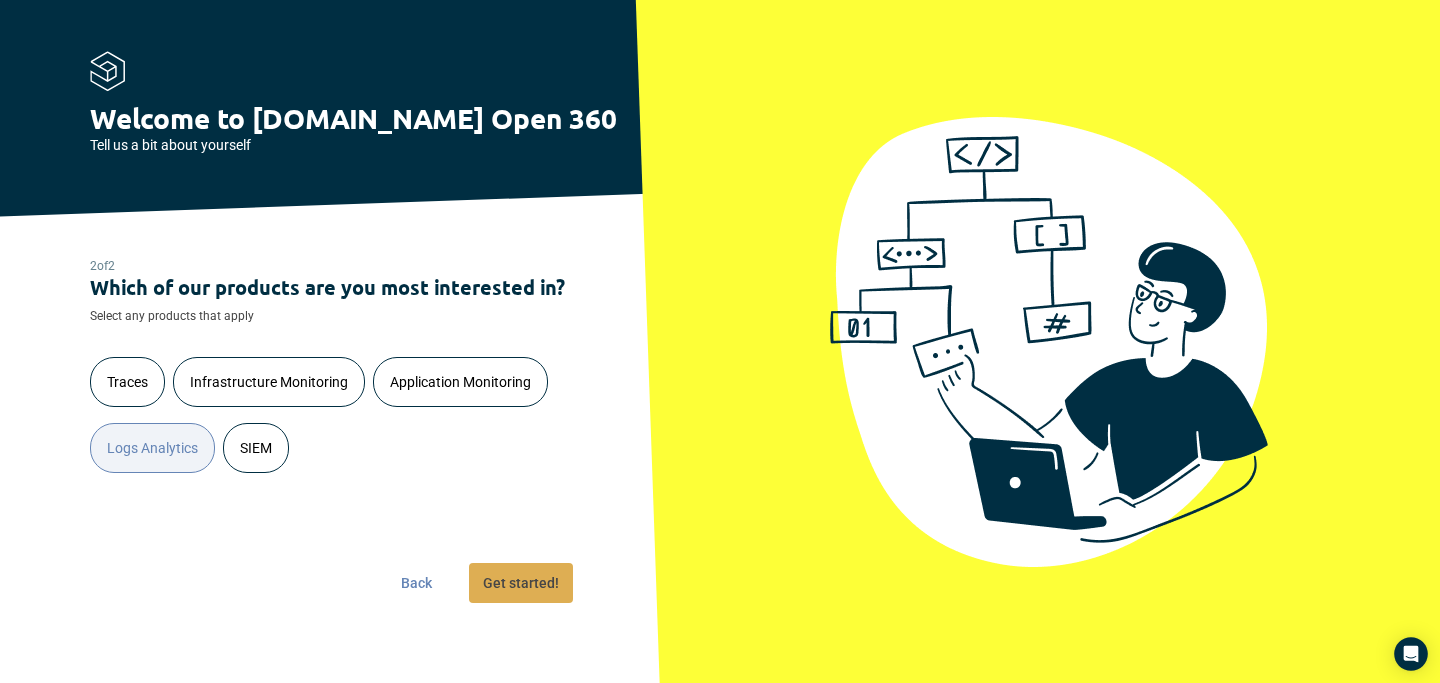 click on "Infrastructure Monitoring" at bounding box center [269, 382] 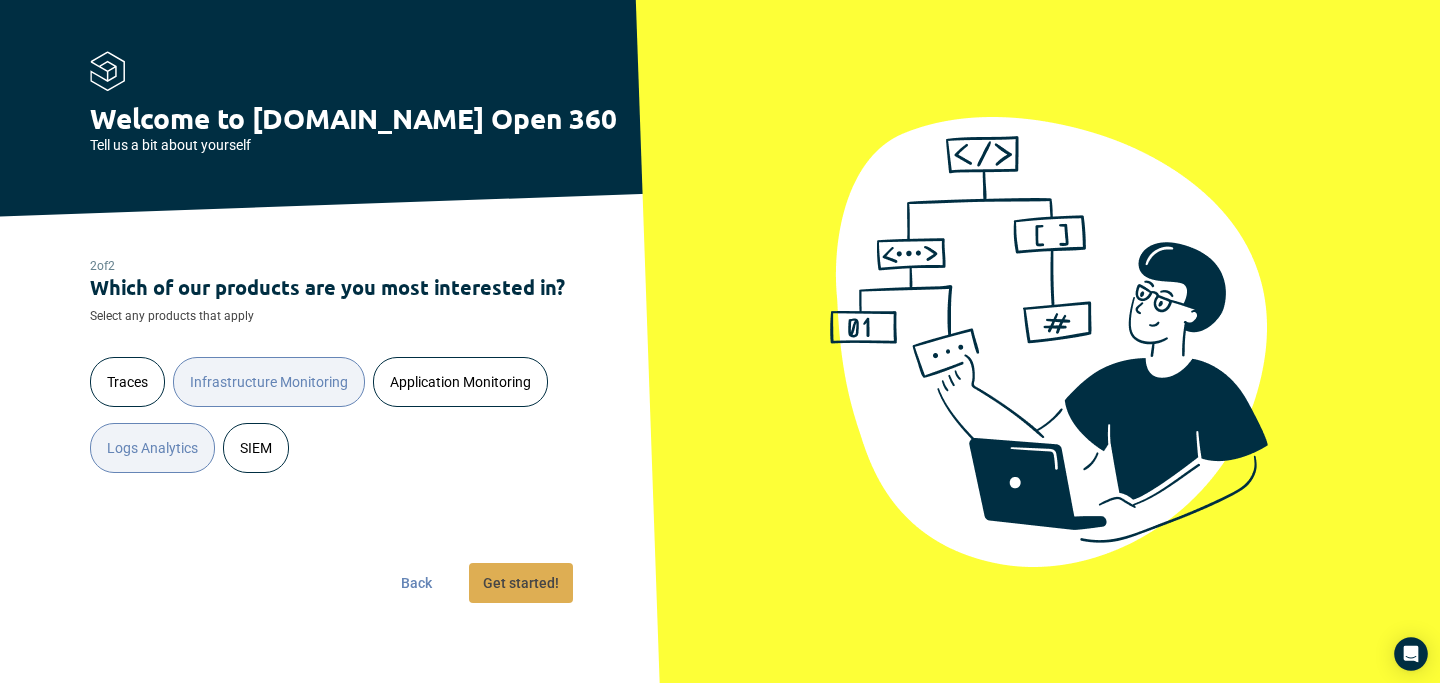 click on "Traces" at bounding box center (127, 382) 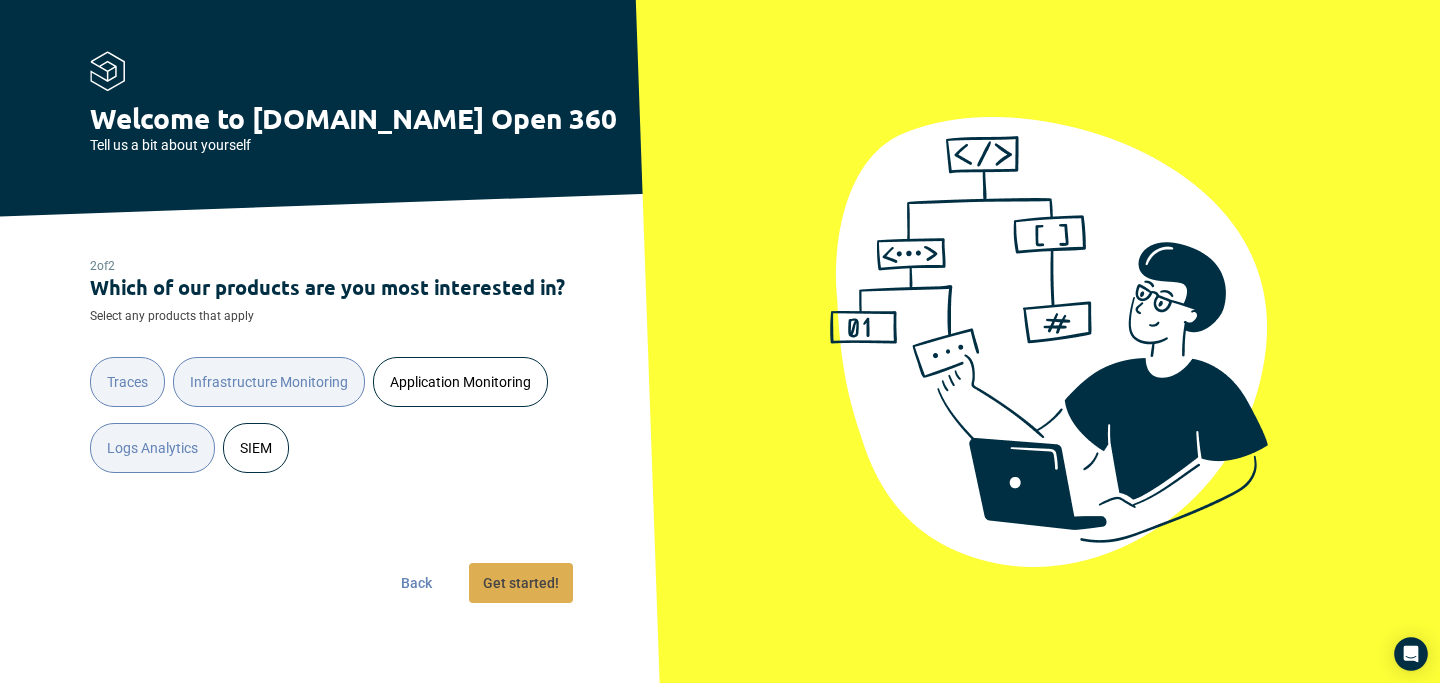 click on "Application Monitoring" at bounding box center (460, 382) 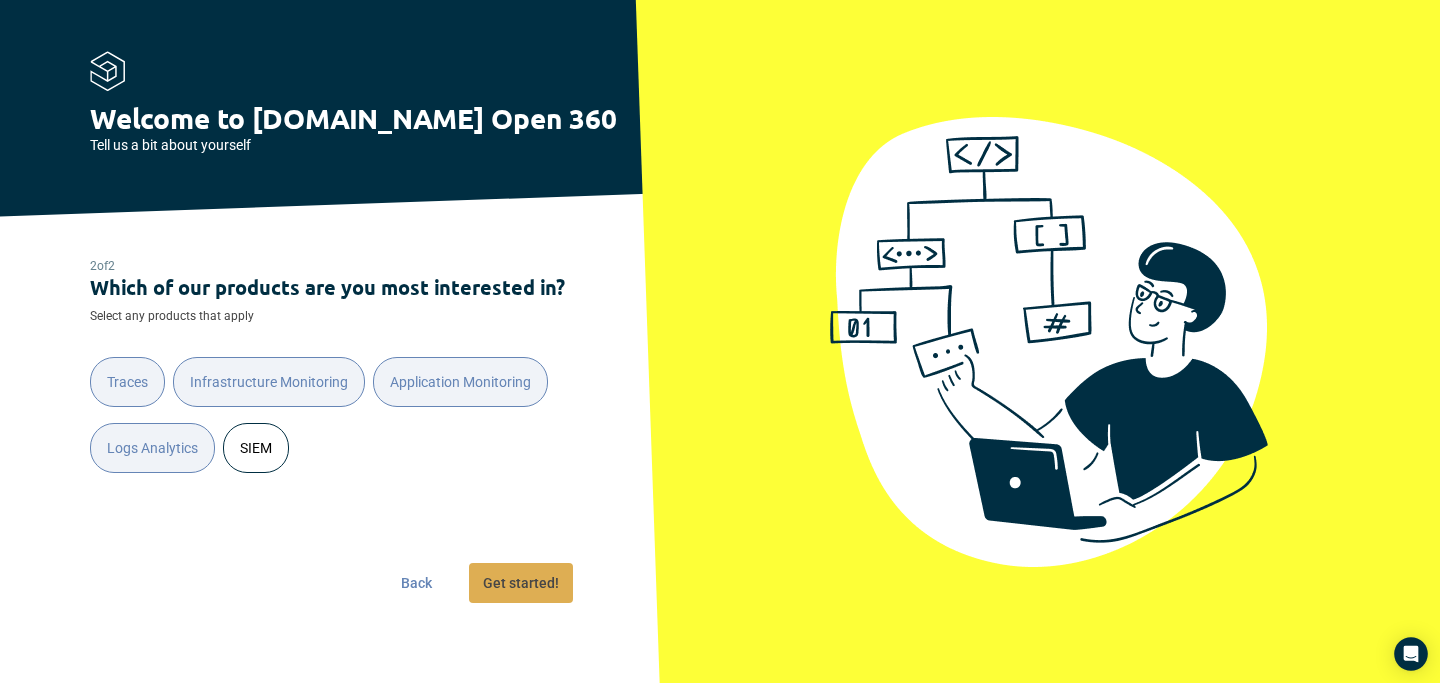 click on "SIEM" at bounding box center [256, 448] 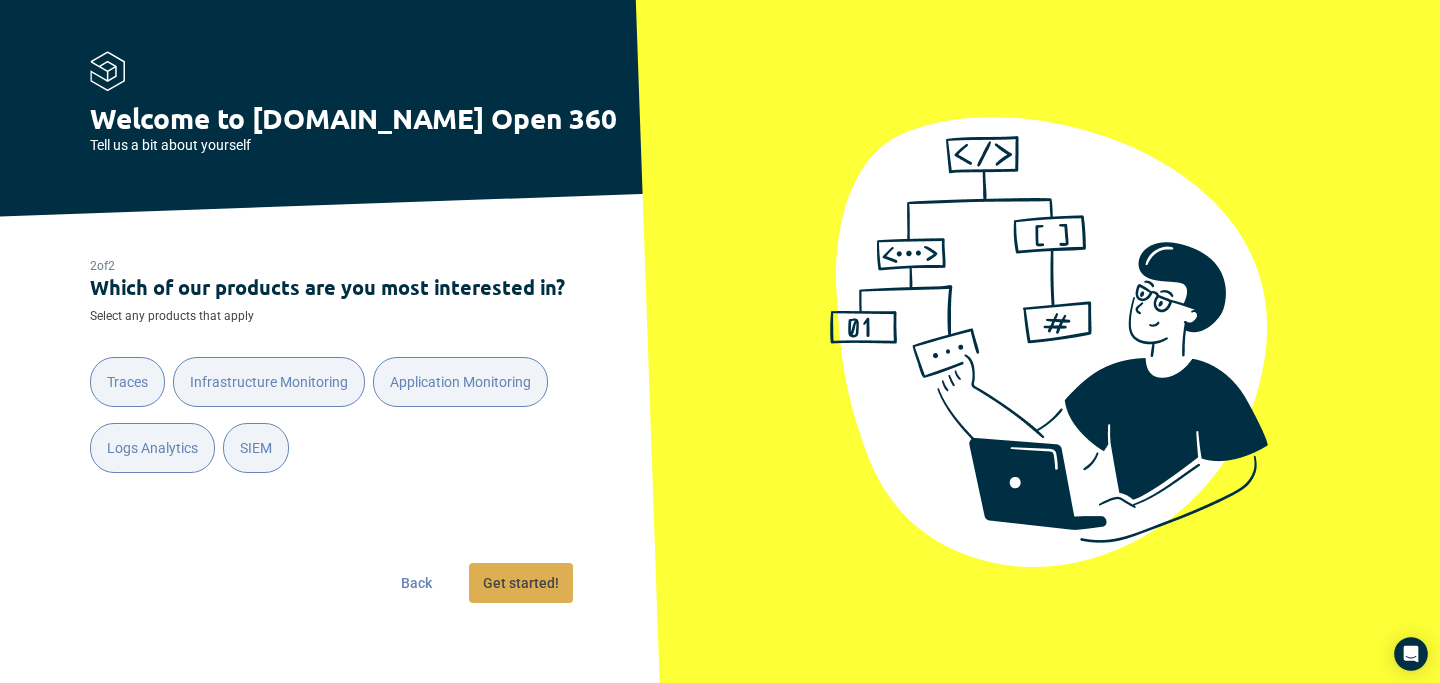 click on "Get started!" at bounding box center (521, 583) 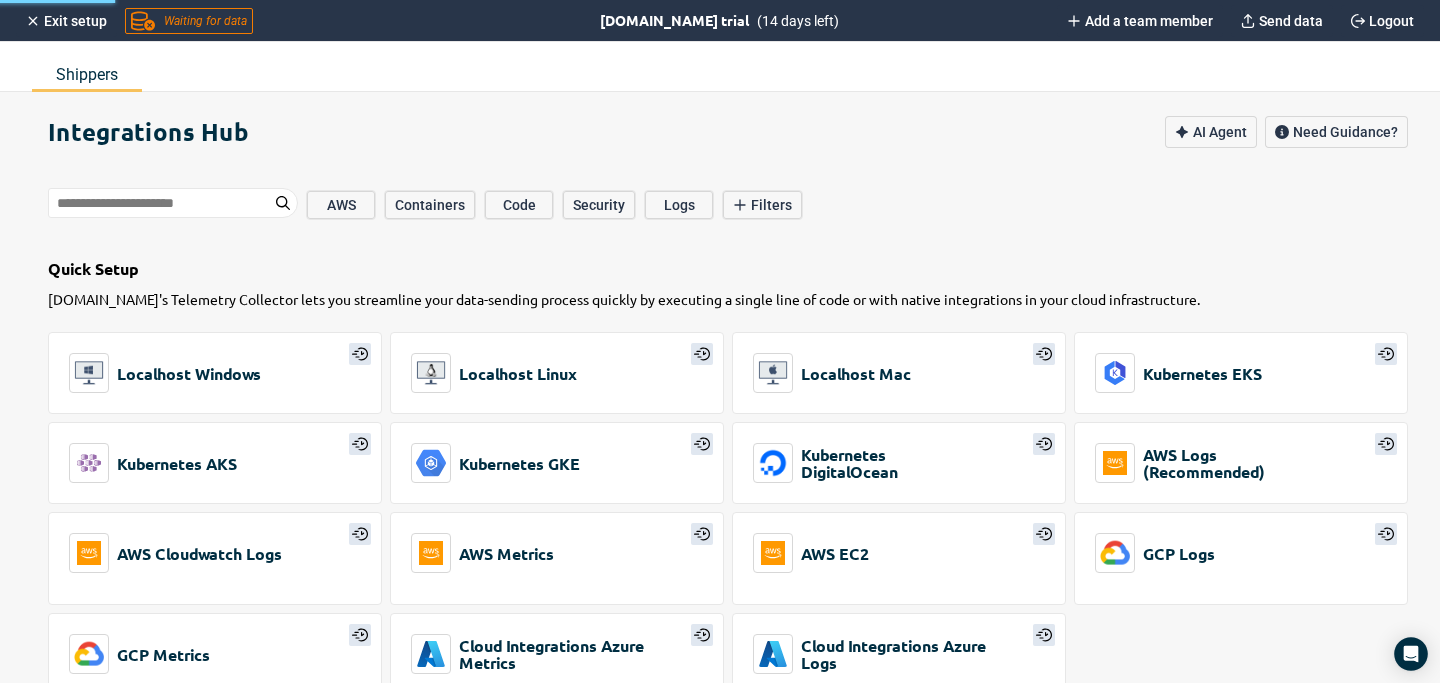 type on "*" 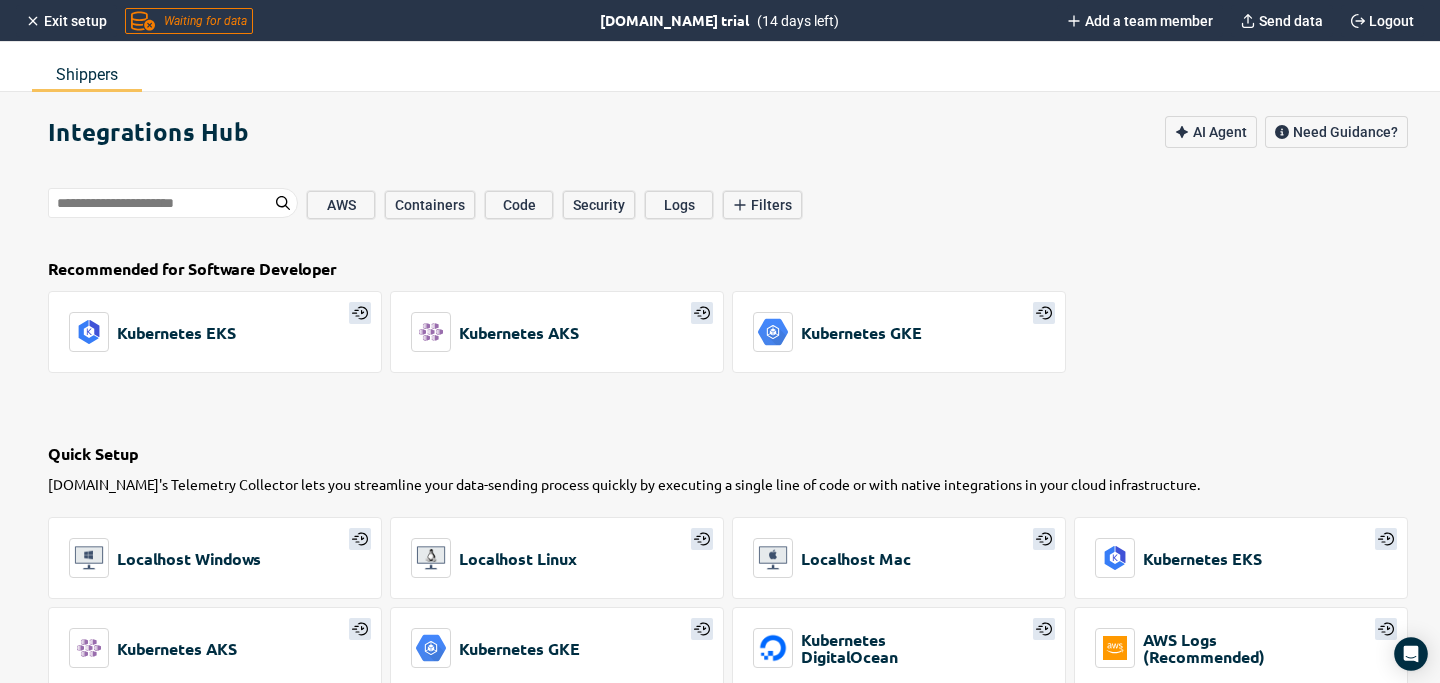 click on "Quick Setup" at bounding box center [728, 456] 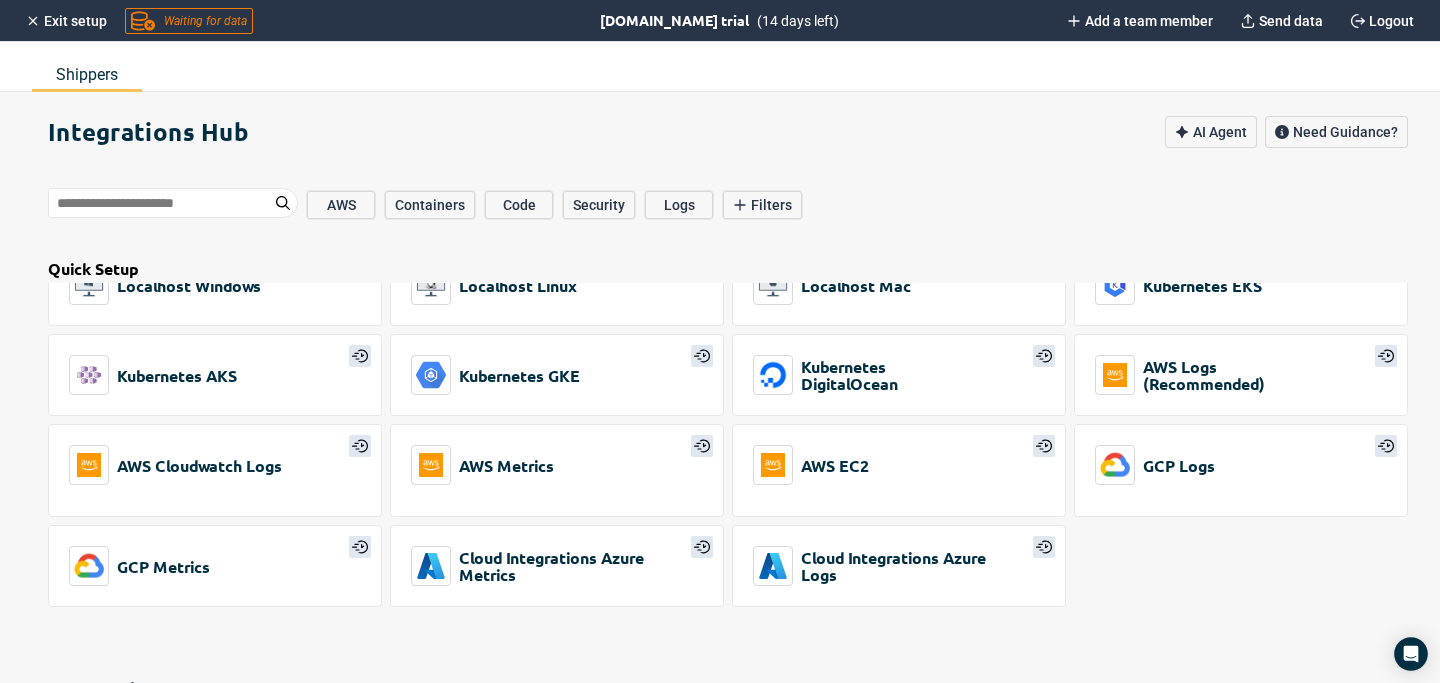 scroll, scrollTop: 0, scrollLeft: 0, axis: both 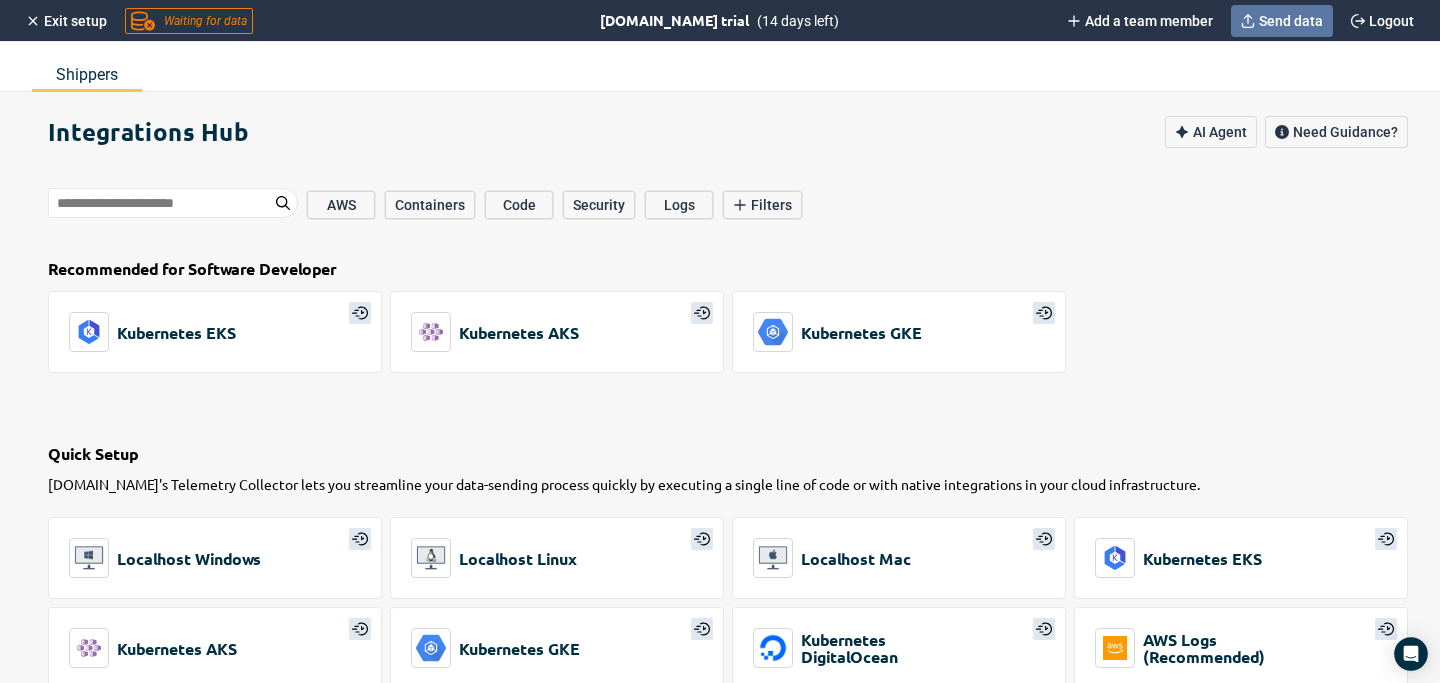 click on "Send data" at bounding box center (1291, 21) 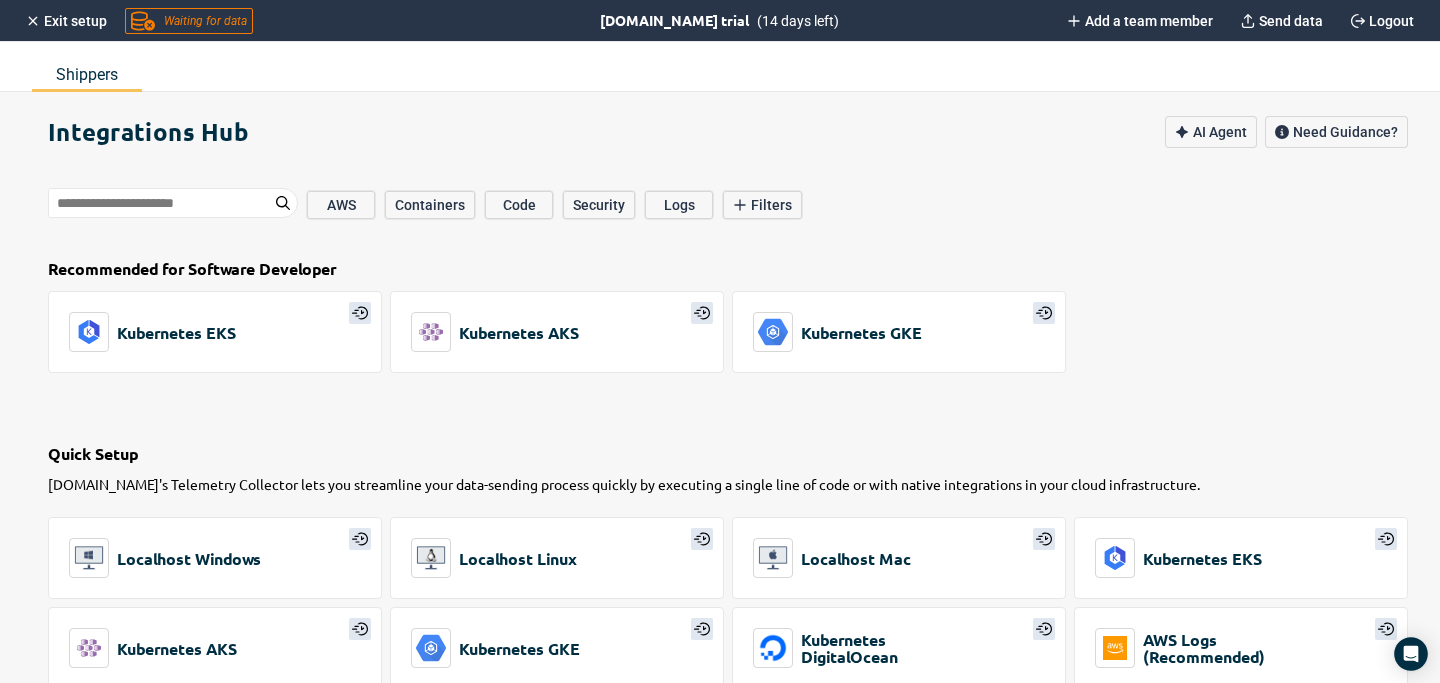click on "Integrations Hub AI Agent Need Guidance? AWS Containers Code Security Logs Filters Select... Recommended for Software Developer Kubernetes EKS Kubernetes AKS Kubernetes GKE Quick Setup [DOMAIN_NAME]'s Telemetry Collector lets you streamline your data-sending process quickly by executing a single line of code or with native integrations in your cloud infrastructure. Localhost Windows Localhost Linux Localhost Mac Kubernetes EKS Kubernetes AKS Kubernetes GKE Kubernetes DigitalOcean AWS Logs (Recommended) AWS Cloudwatch Logs AWS Metrics AWS EC2 GCP Logs GCP Metrics Cloud Integrations Azure Metrics Cloud Integrations Azure Logs Most Popular .NET AWS API Gateway AWS CloudTrail AWS S3 Bucket cAdvisor cURL Docker Fluentd HTTP [PERSON_NAME] Java Kubernetes Linux Operating System Mac Operating System Node.js OpenTelemetry Prometheus Remote Write Python Rsyslog Telegraf Windows Operating System Access Management Active Directory via Winlogbeat Auth0 AWS API Gateway AWS Control Tower AWS Cross Account Azure Active Directory Okta AWS" at bounding box center (744, 412) 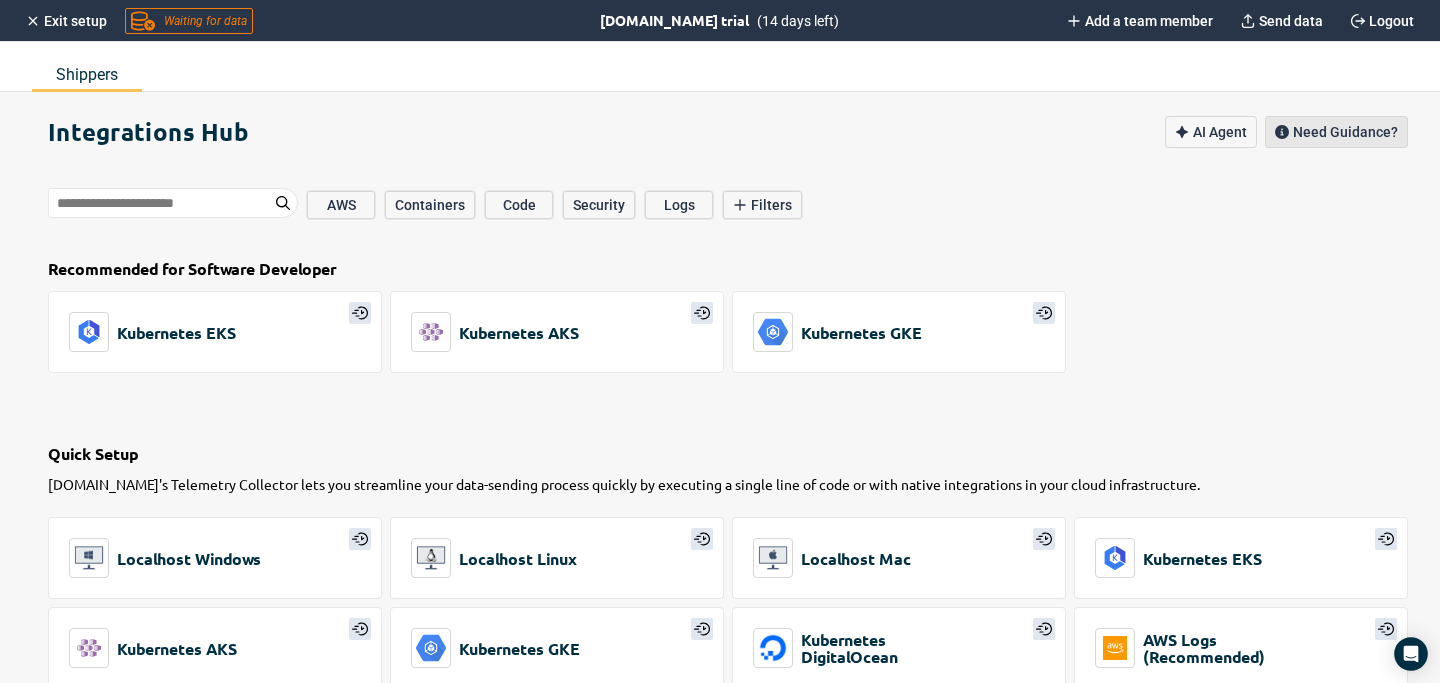 click 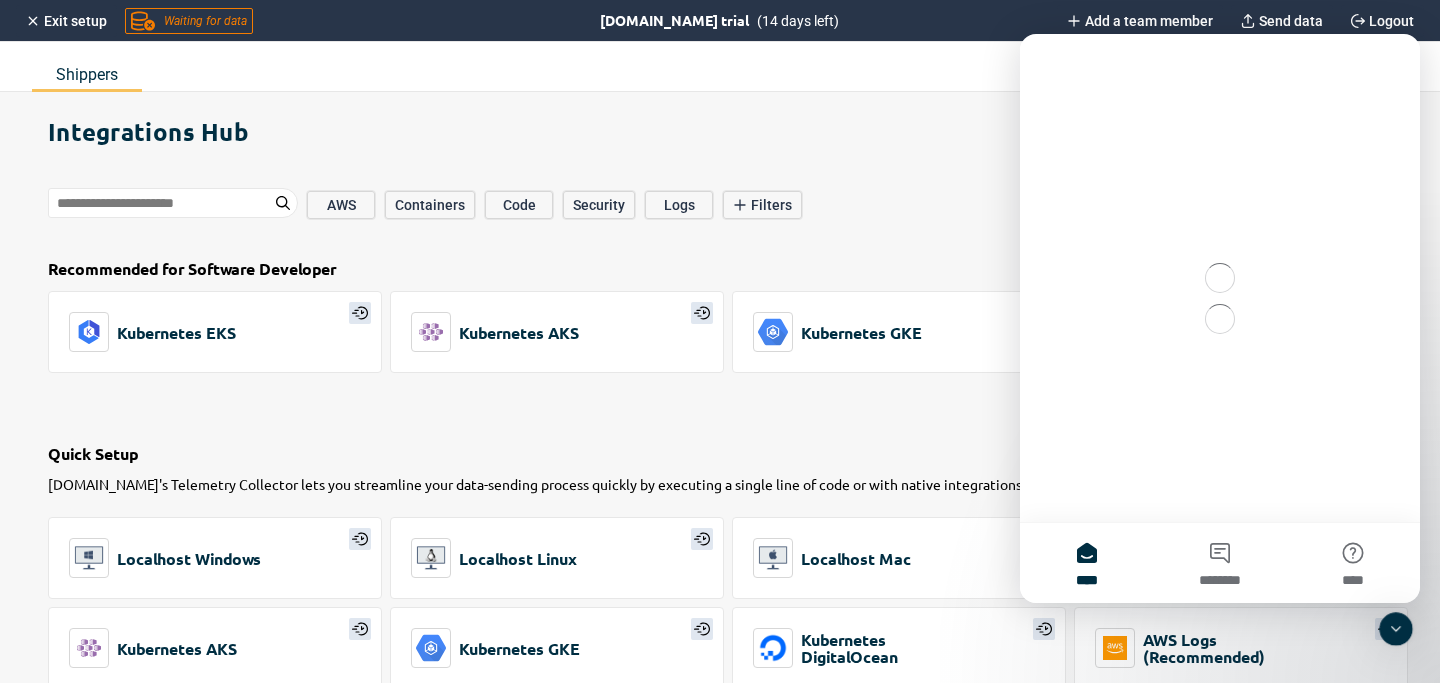 scroll, scrollTop: 0, scrollLeft: 0, axis: both 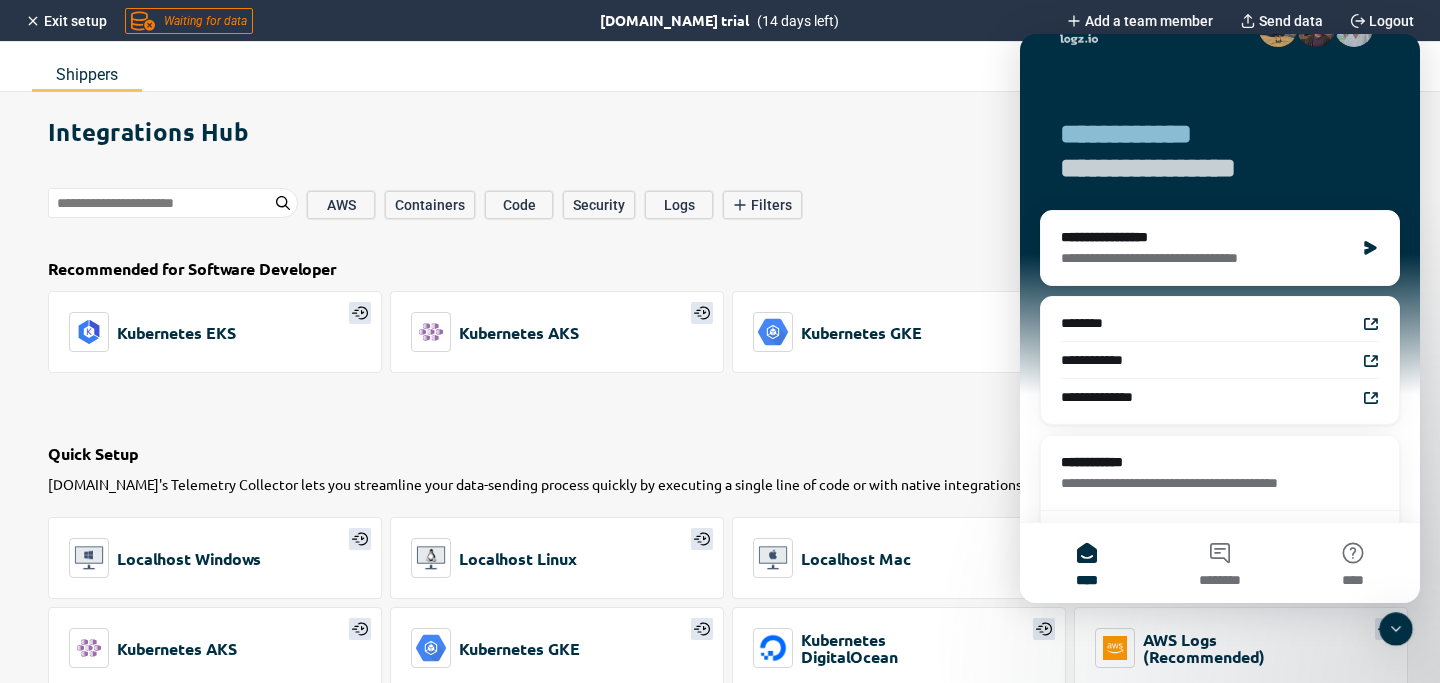 click on "Integrations Hub AI Agent Need Guidance? AWS Containers Code Security Logs Filters Select... Recommended for Software Developer Kubernetes EKS Kubernetes AKS Kubernetes GKE Quick Setup [DOMAIN_NAME]'s Telemetry Collector lets you streamline your data-sending process quickly by executing a single line of code or with native integrations in your cloud infrastructure. Localhost Windows Localhost Linux Localhost Mac Kubernetes EKS Kubernetes AKS Kubernetes GKE Kubernetes DigitalOcean AWS Logs (Recommended) AWS Cloudwatch Logs AWS Metrics AWS EC2 GCP Logs GCP Metrics Cloud Integrations Azure Metrics Cloud Integrations Azure Logs Most Popular .NET AWS API Gateway AWS CloudTrail AWS S3 Bucket cAdvisor cURL Docker Fluentd HTTP [PERSON_NAME] Java Kubernetes Linux Operating System Mac Operating System Node.js OpenTelemetry Prometheus Remote Write Python Rsyslog Telegraf Windows Operating System Access Management Active Directory via Winlogbeat Auth0 AWS API Gateway AWS Control Tower AWS Cross Account Azure Active Directory Okta AWS" at bounding box center (744, 412) 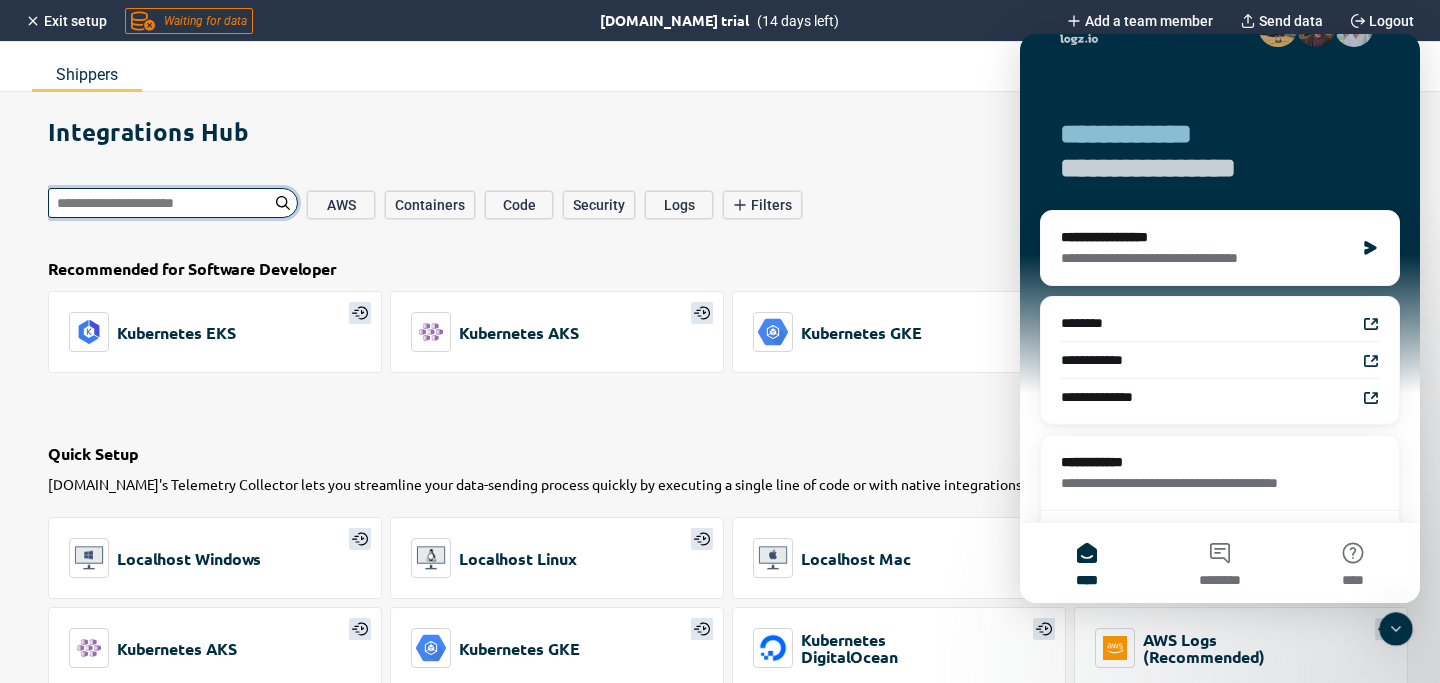 click at bounding box center (173, 203) 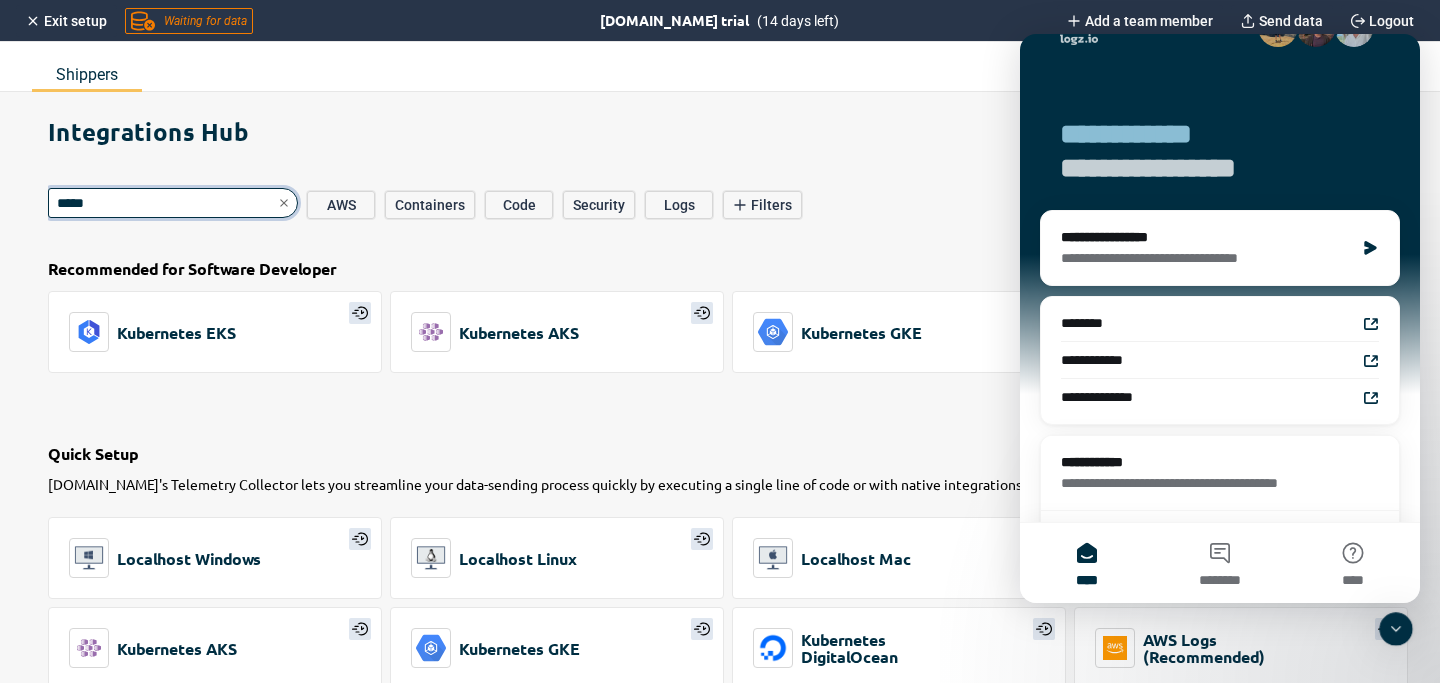 type on "******" 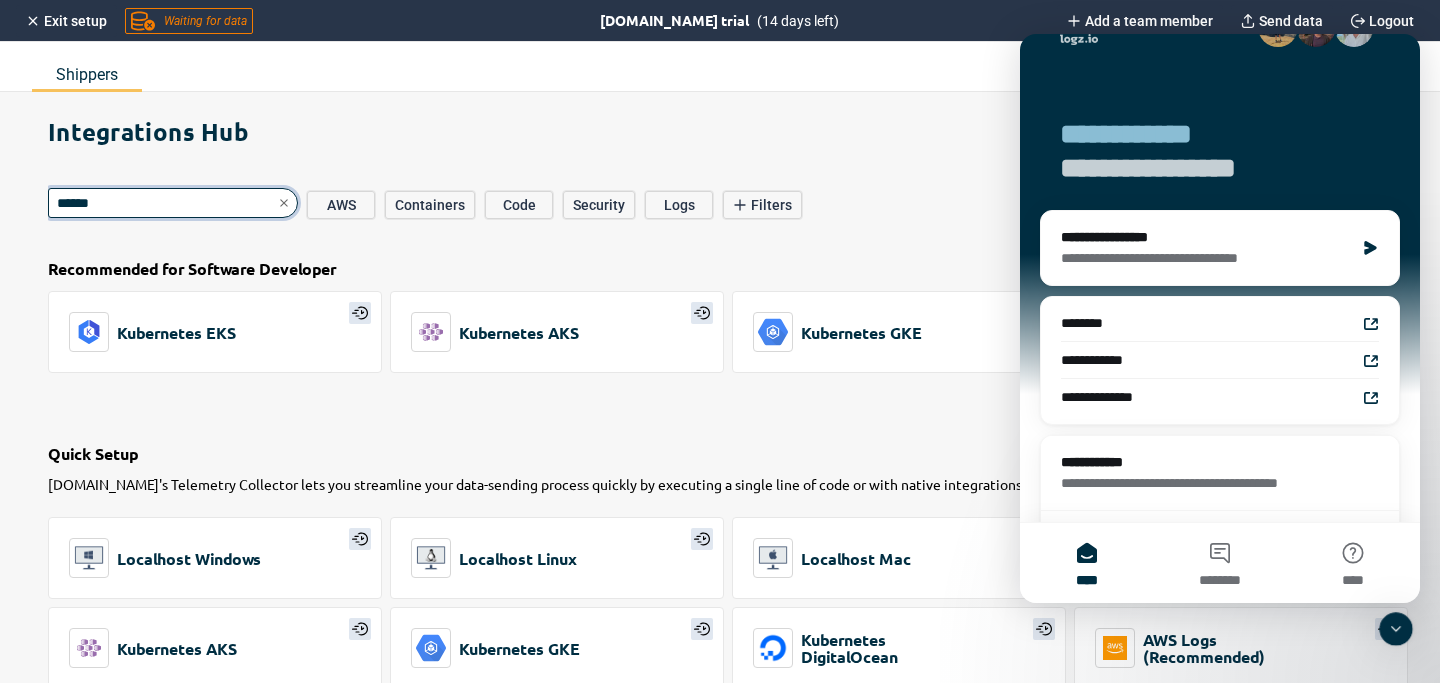 type on "*" 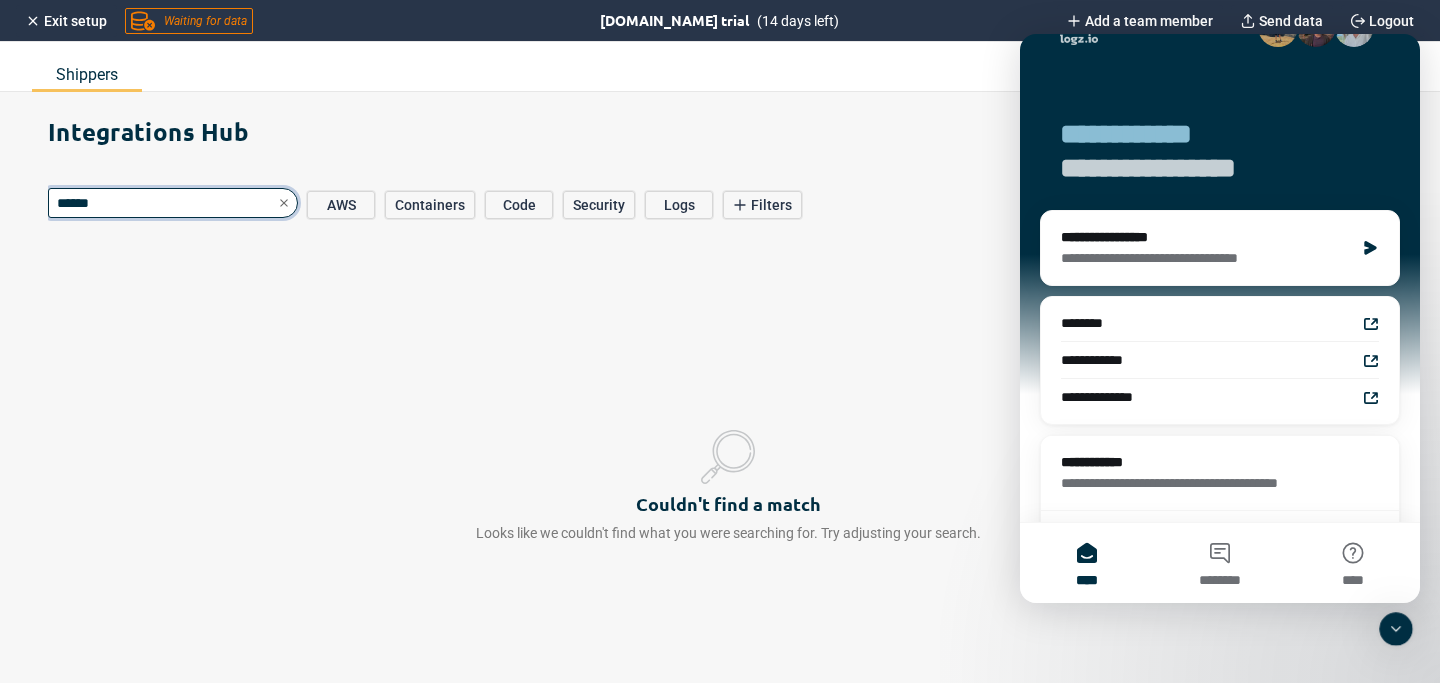 type 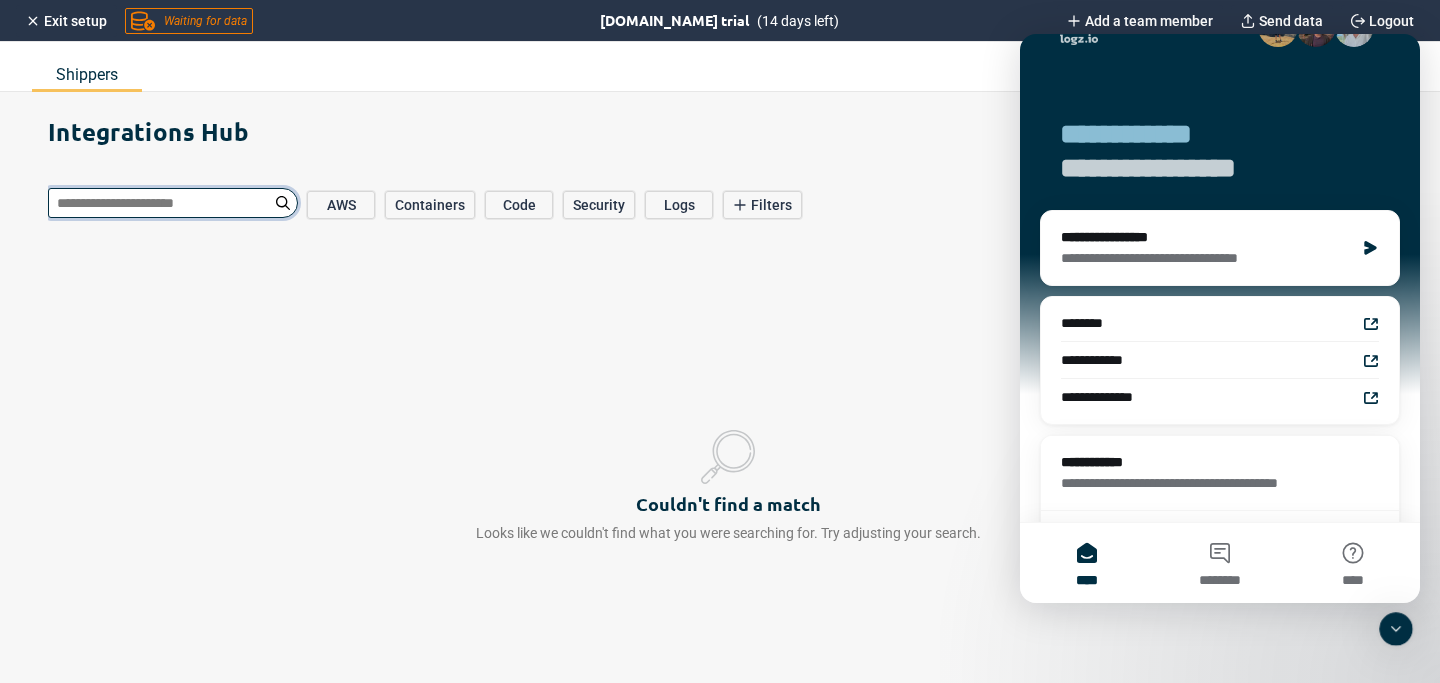 type on "*" 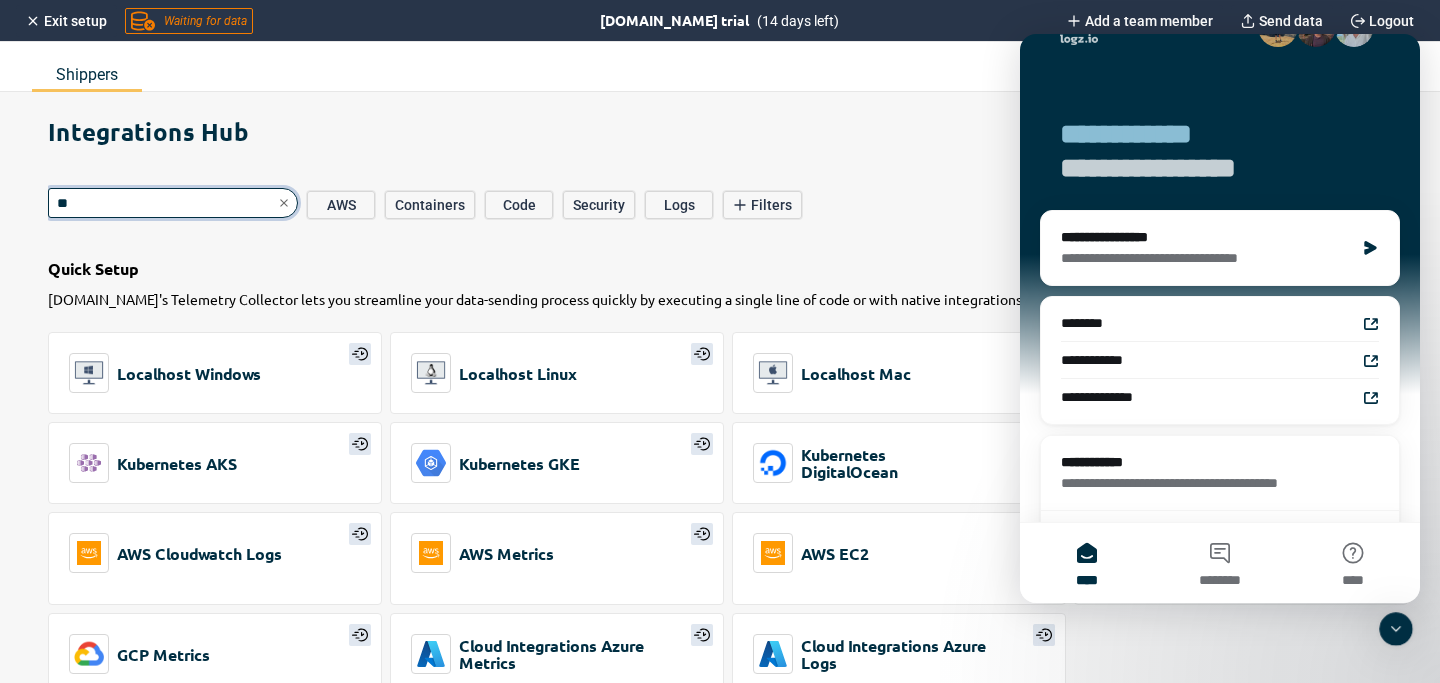 type on "***" 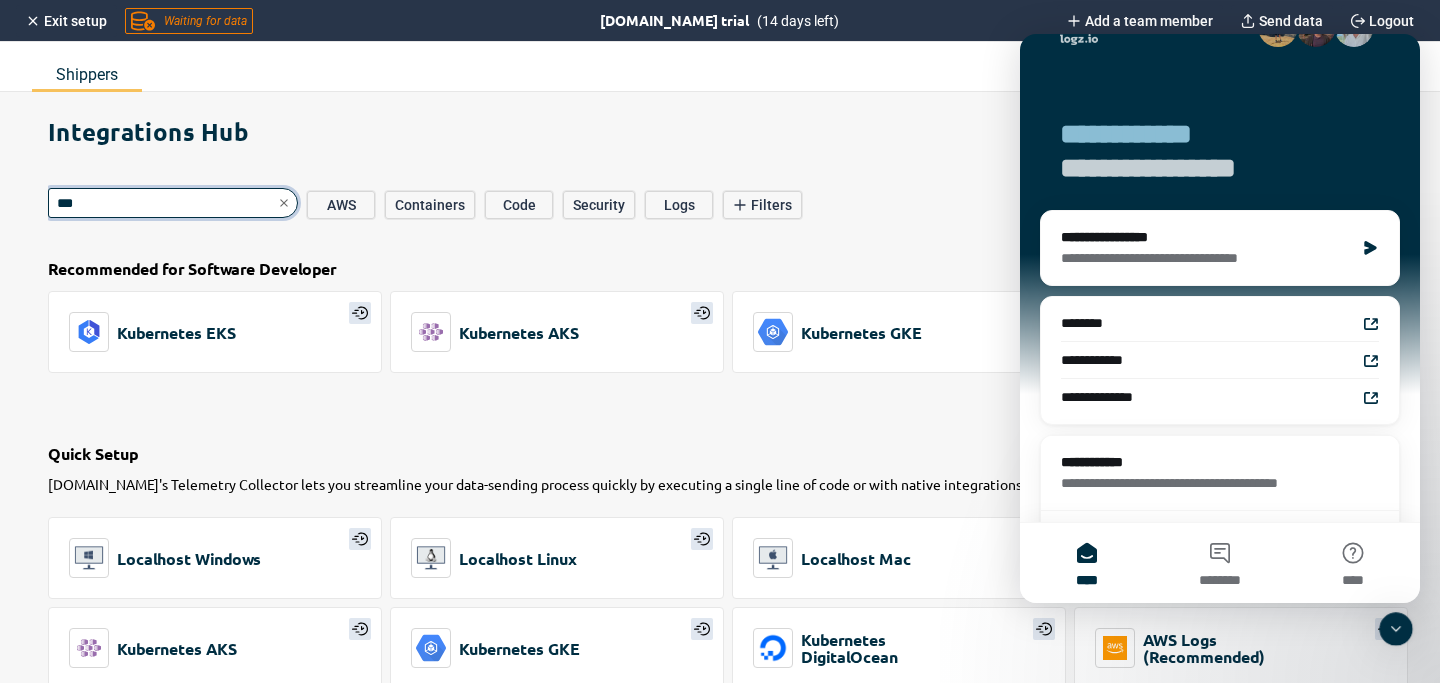 type on "*" 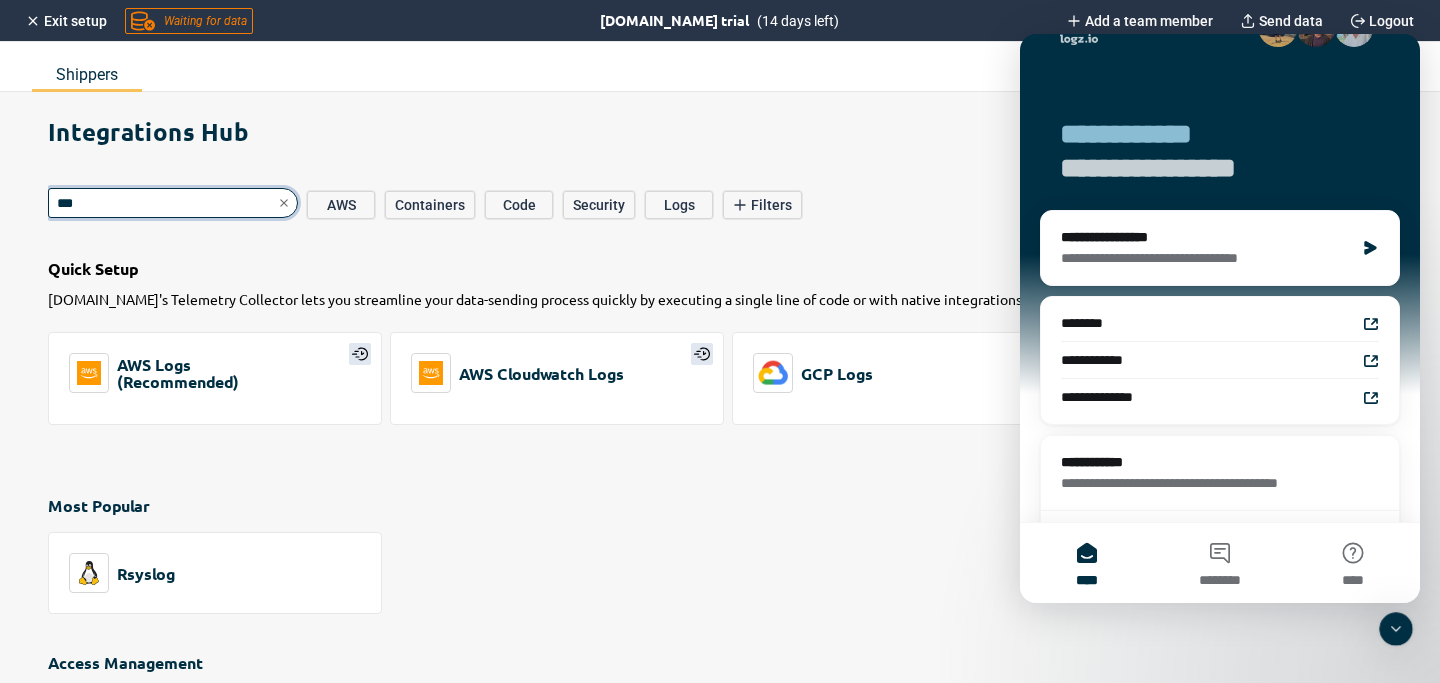 type on "***" 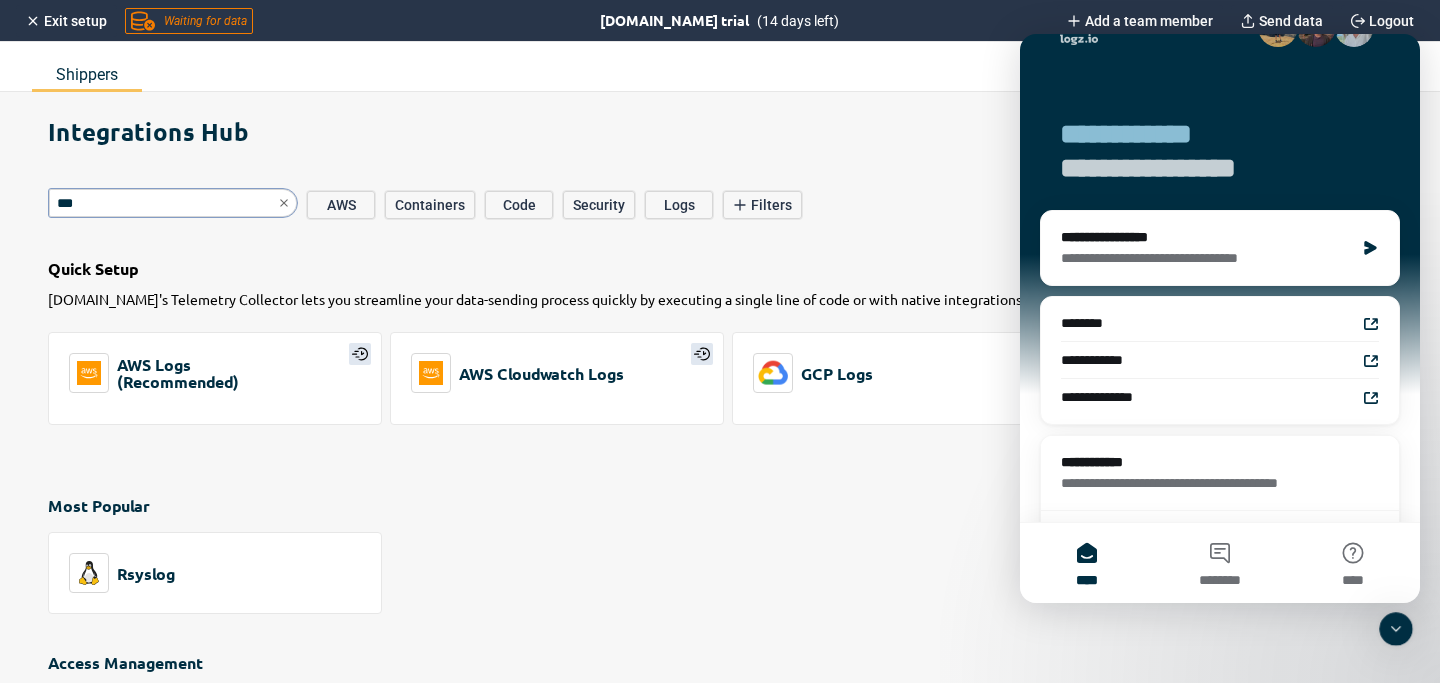 click on "Most Popular Rsyslog" at bounding box center [728, 575] 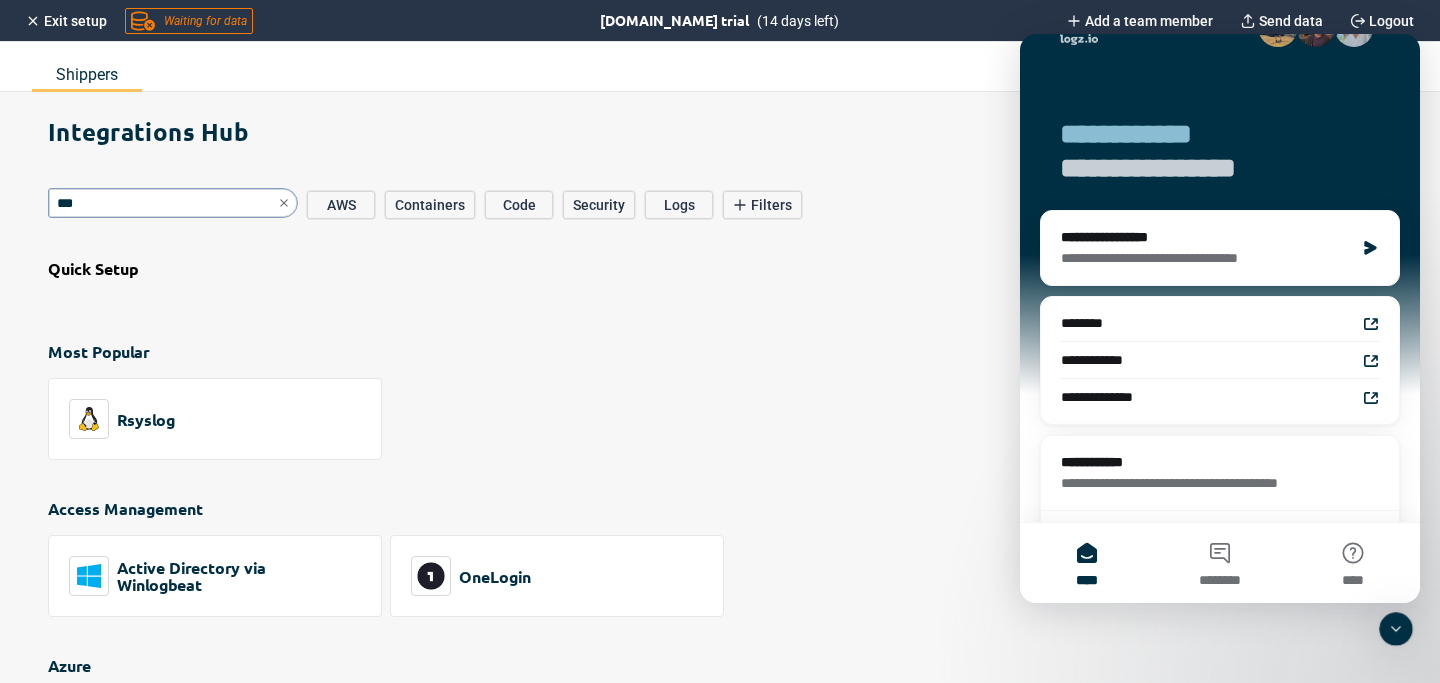 scroll, scrollTop: 300, scrollLeft: 0, axis: vertical 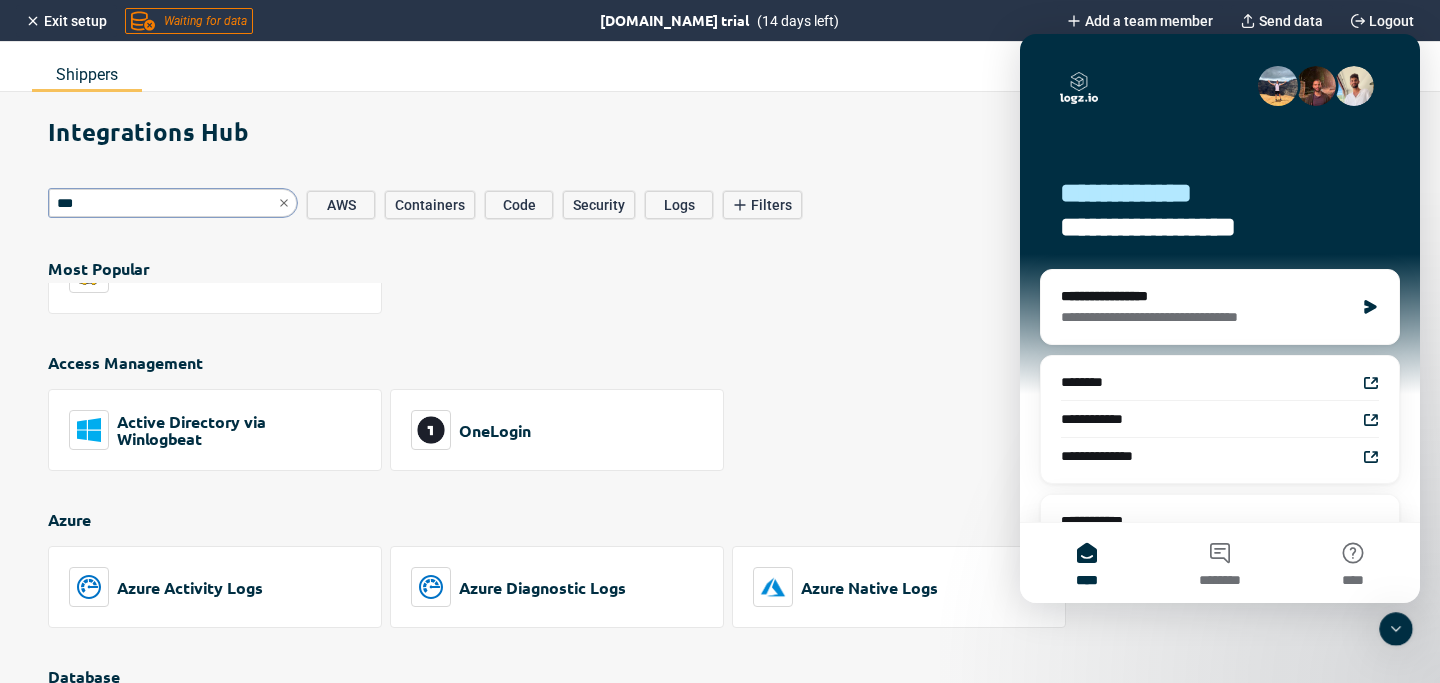 click on "Integrations Hub AI Agent Need Guidance? *** AWS Containers Code Security Logs Filters Select... Quick Setup [DOMAIN_NAME]'s Telemetry Collector lets you streamline your data-sending process quickly by executing a single line of code or with native integrations in your cloud infrastructure. AWS Logs (Recommended) AWS Cloudwatch Logs GCP Logs Cloud Integrations Azure Logs Most Popular Rsyslog Access Management Active Directory via Winlogbeat OneLogin Azure Azure Activity Logs Azure Diagnostic Logs Azure Native Logs Database MarkLogic GCP GCP Cloud Logging GCP Network Topology Network GCP Network Topology Other Azure Diagnostic Logs Azure Native Logs GCP Cloud Logging Logstash Rsyslog Sysmon (System Monitor) via Winlogbeat Security Azure Activity Logs Windows Defender via Winlogbeat" at bounding box center (744, 412) 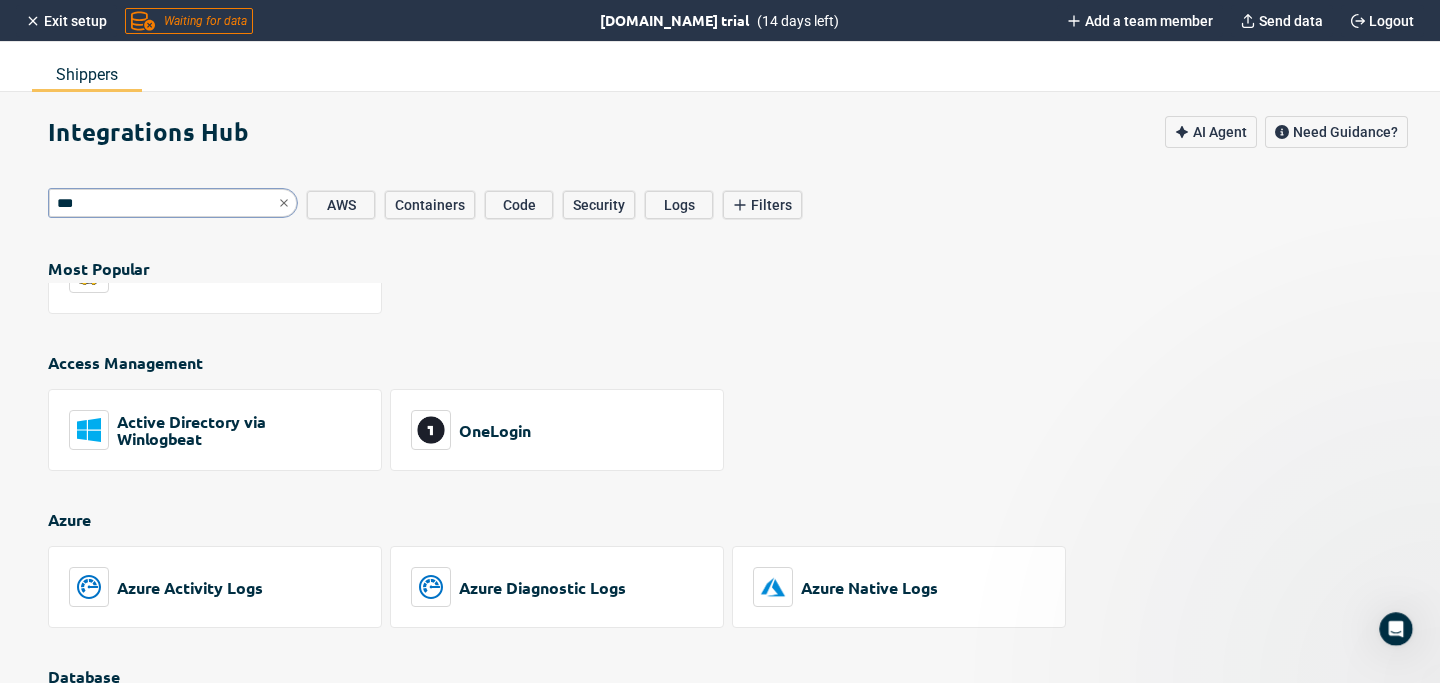 scroll, scrollTop: 0, scrollLeft: 0, axis: both 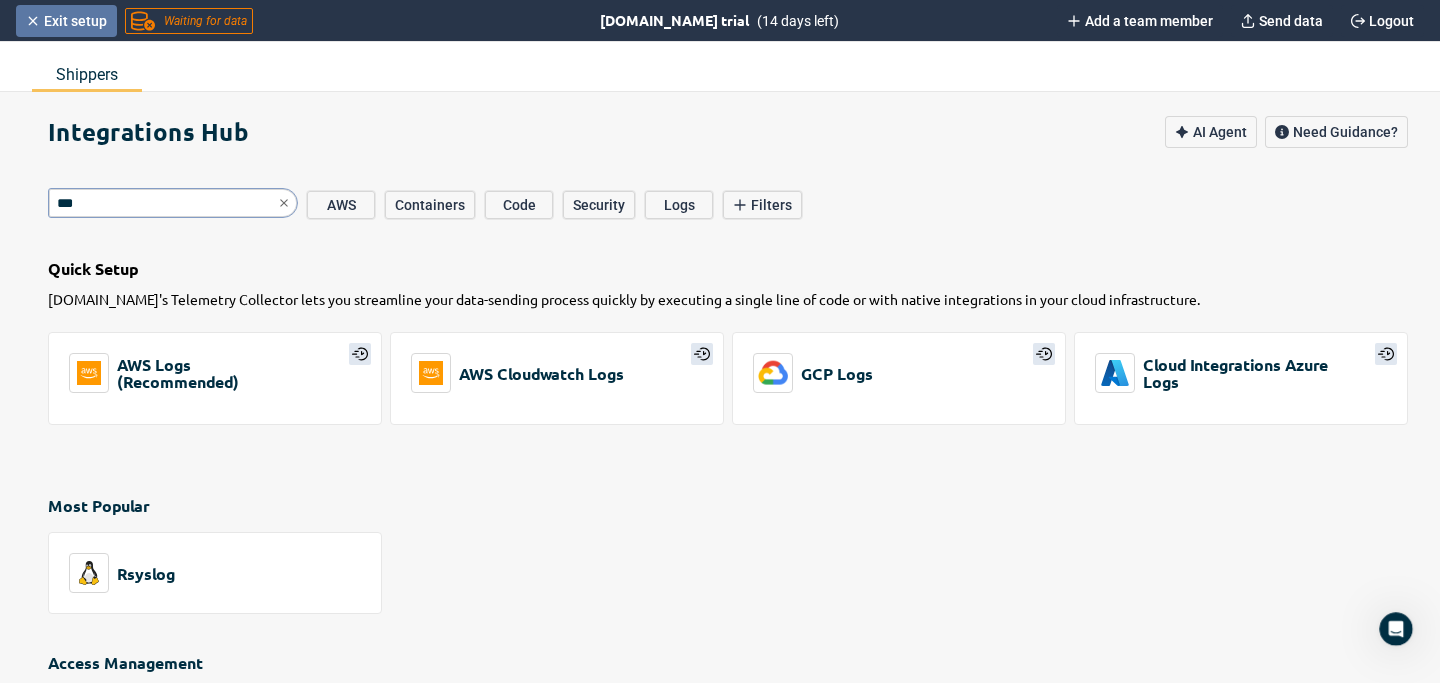 click 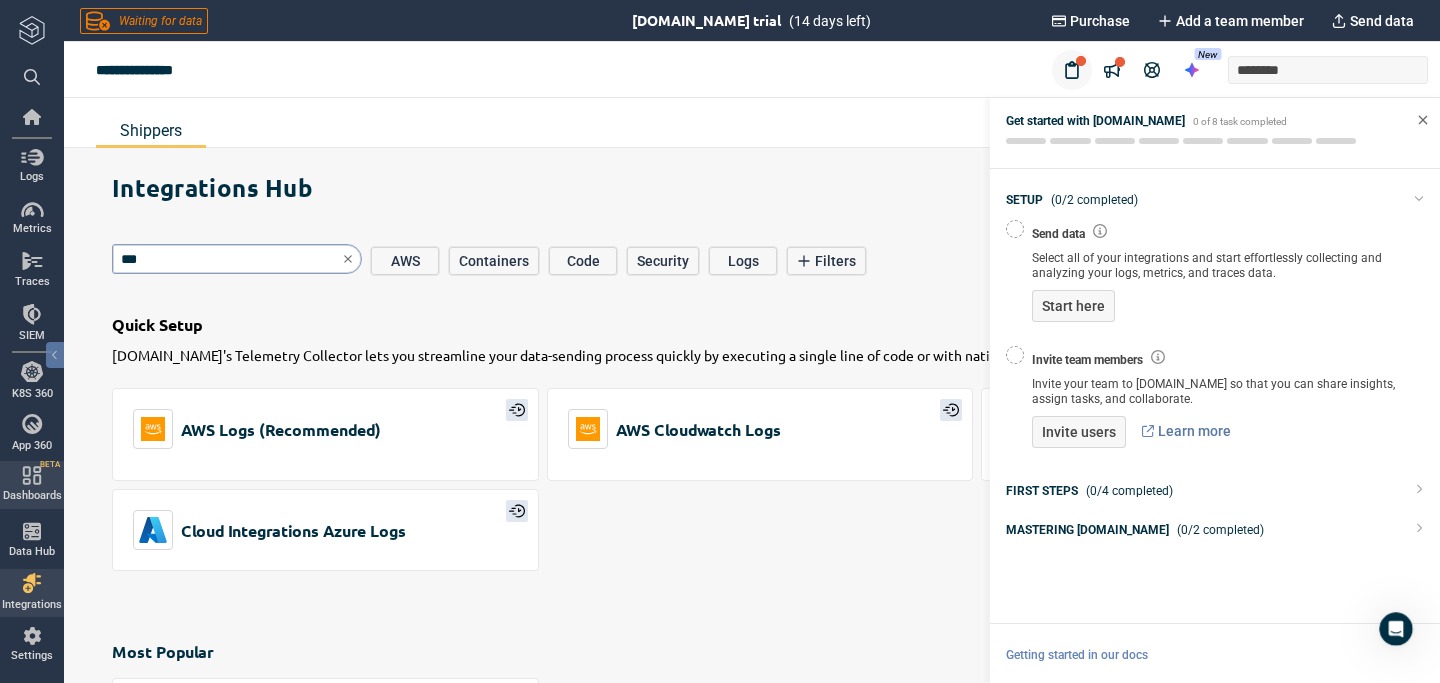 click at bounding box center (32, 475) 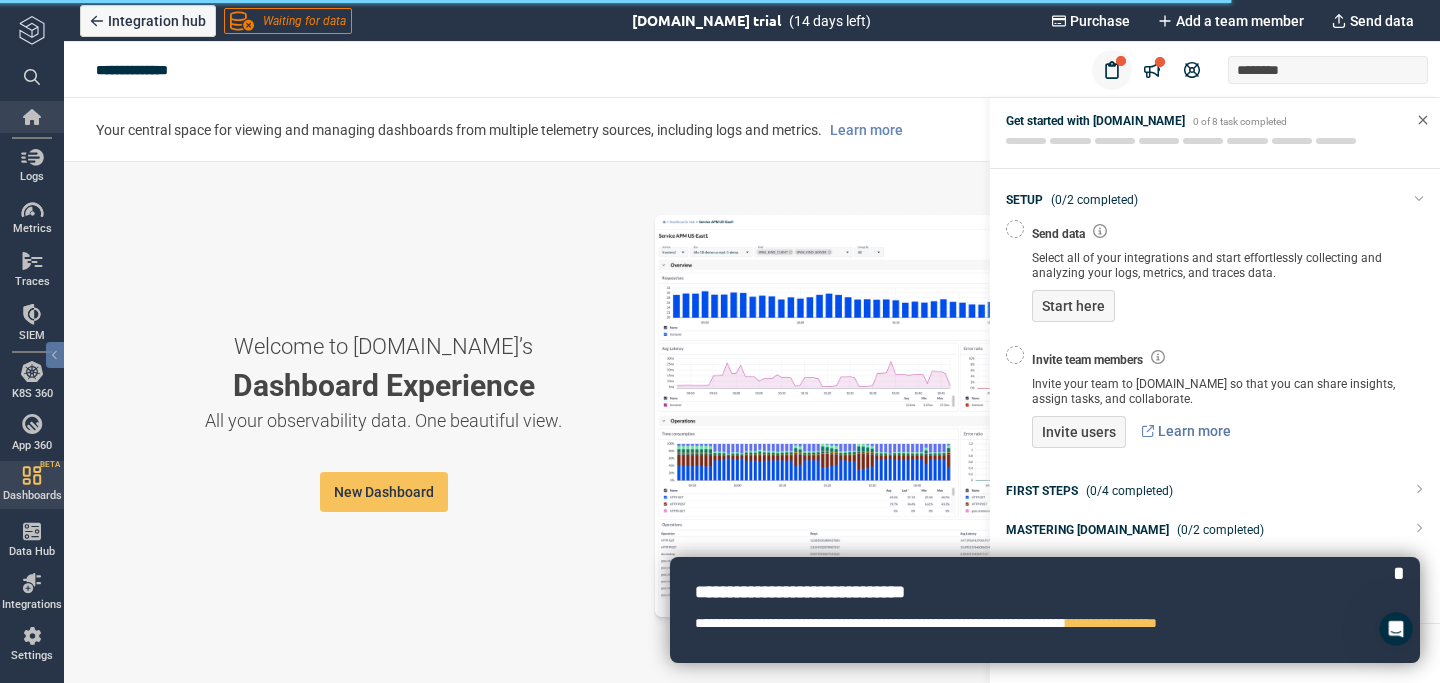 click at bounding box center (32, 117) 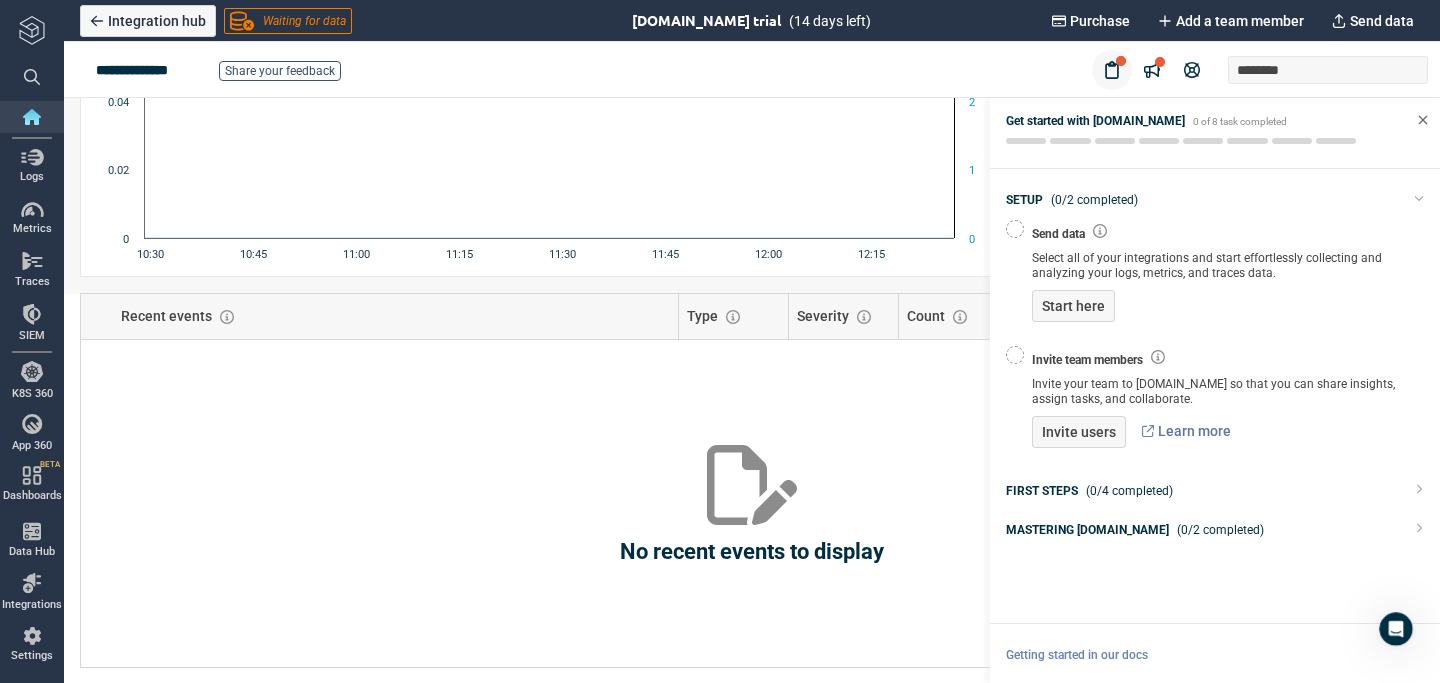 scroll, scrollTop: 0, scrollLeft: 0, axis: both 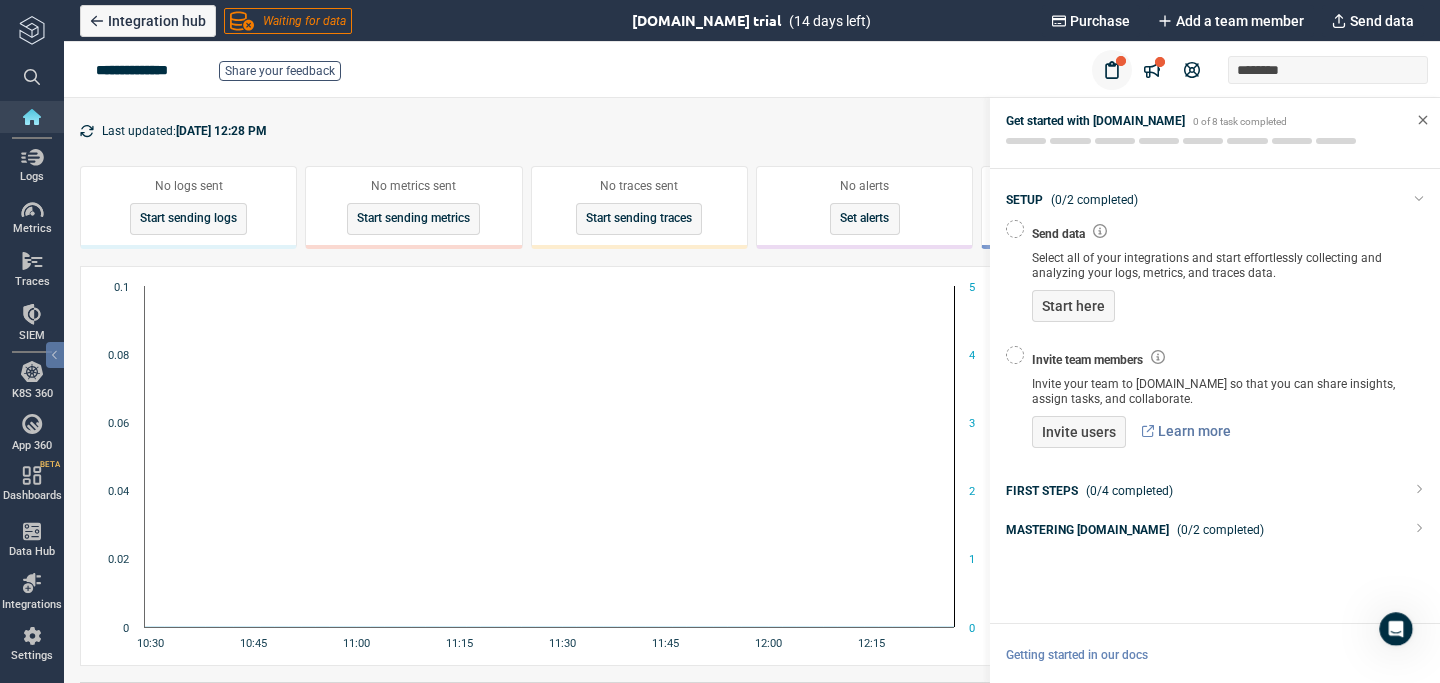 click at bounding box center (32, 30) 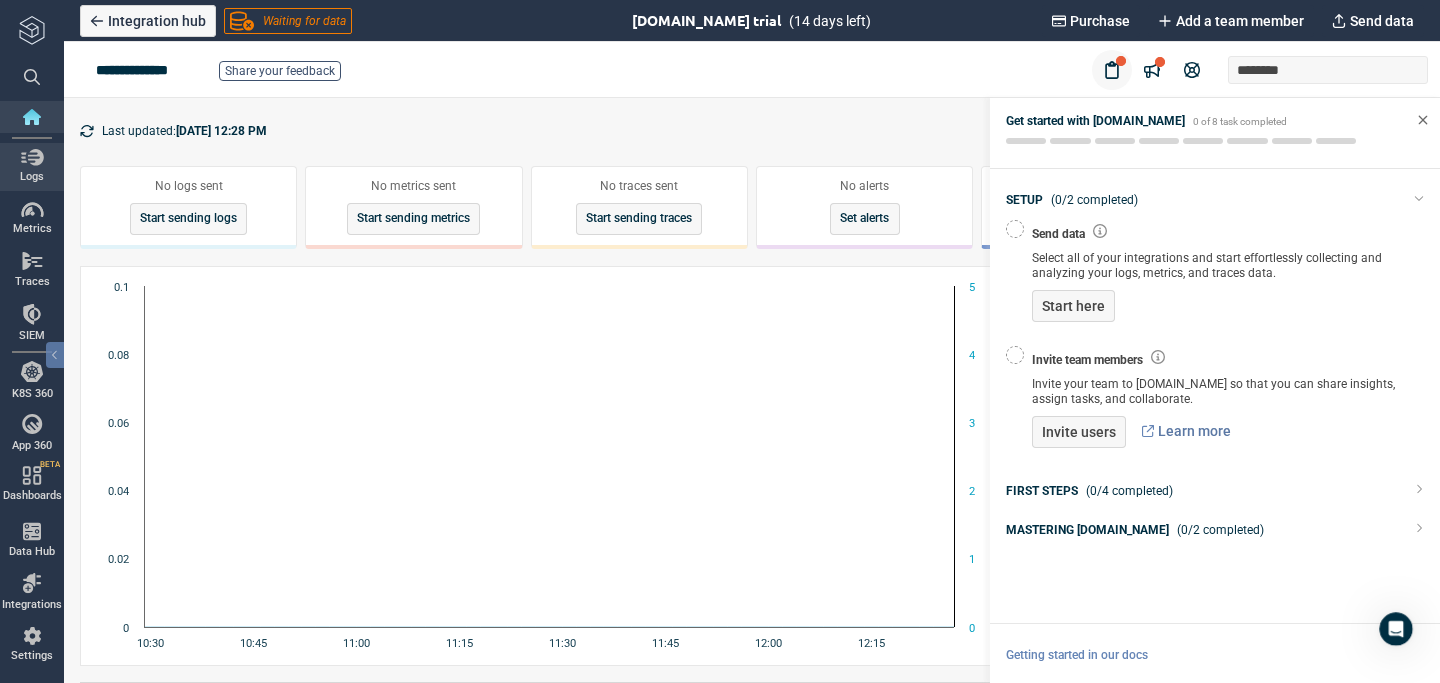 click at bounding box center (32, 157) 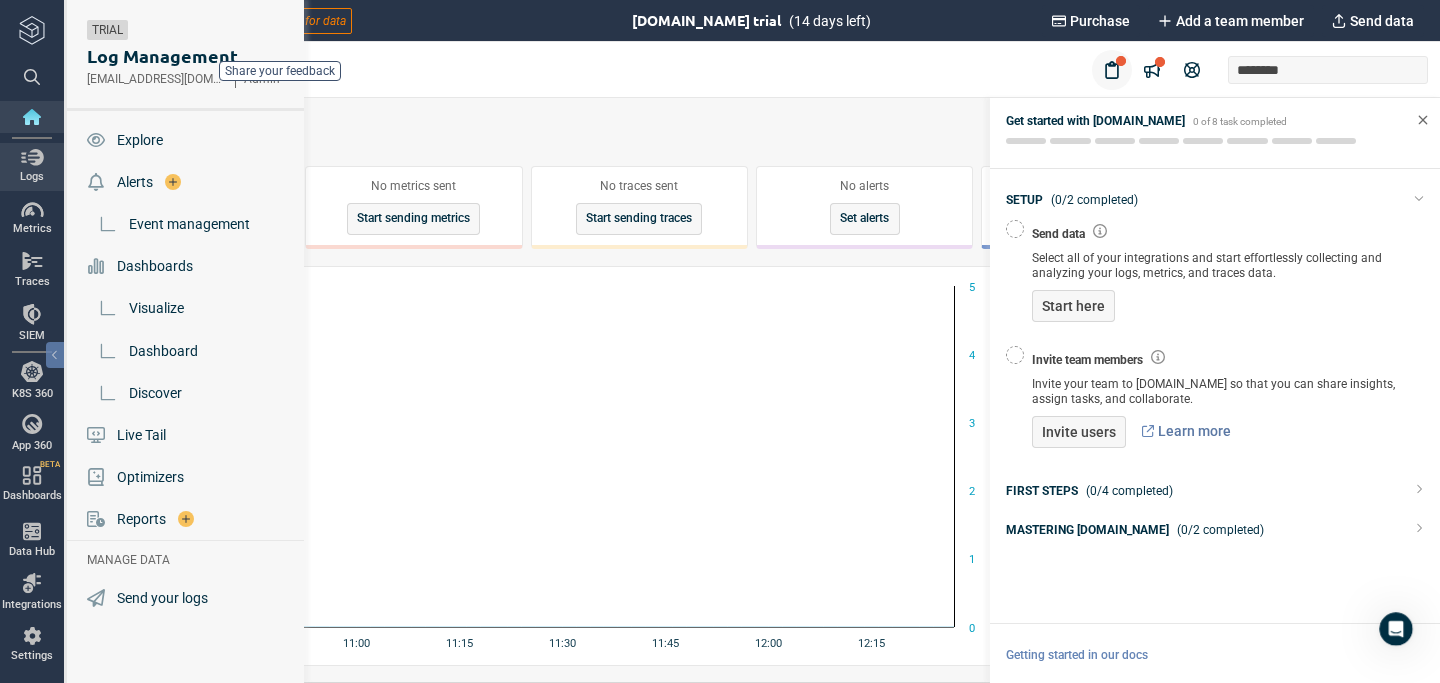 click at bounding box center [32, 117] 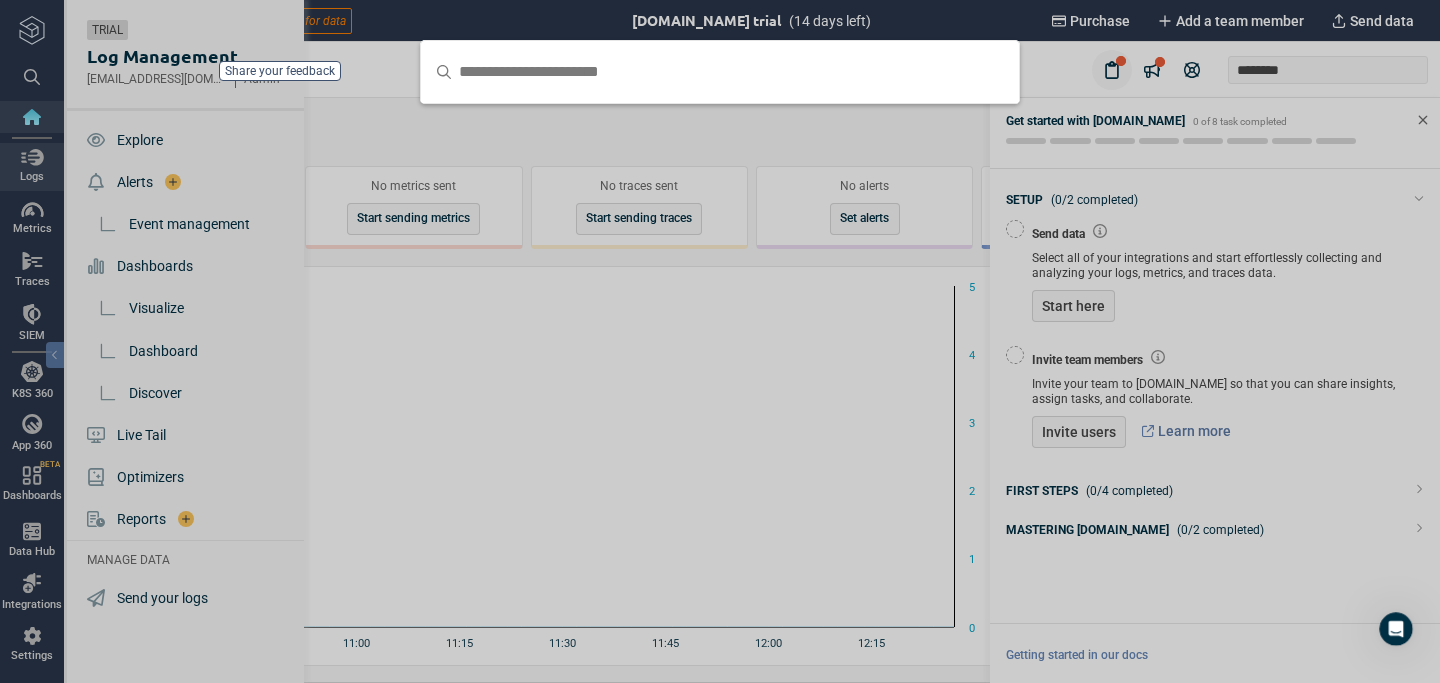 click at bounding box center [720, 341] 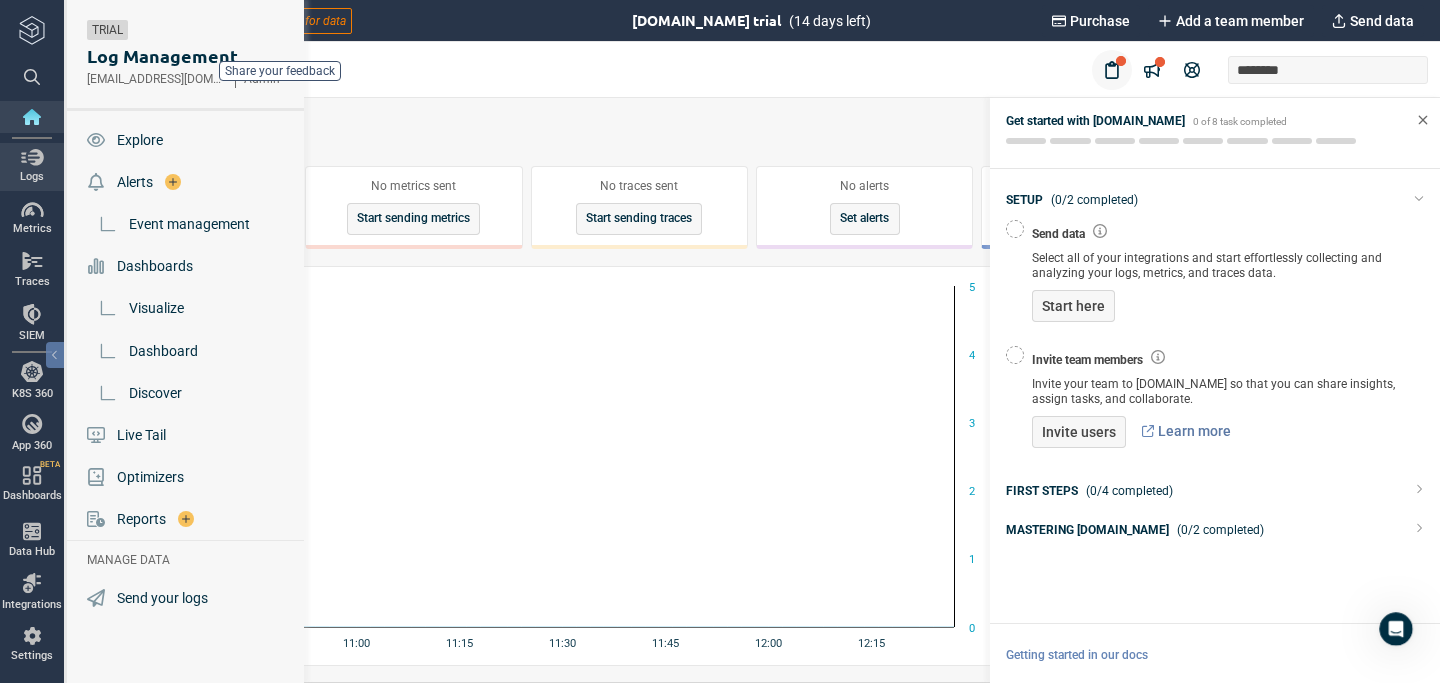 click on "Last updated:  [DATE] 12:28 PM 2 hrs No logs sent Start sending logs No metrics sent Start sending metrics No traces sent Start sending traces No alerts Set alerts Insights 0 Exceptions 0 Created with Highcharts 12.0.1 10:30 10:45 11:00 11:15 11:30 11:45 12:00 12:15 0 0.02 0.04 0.06 0.08 0.1 0 1 2 3 4 5 Dashboards View all Suggestions Infrastructure Monitoring Home Dashboard PayMedia Recent events Type Severity Count Last Triggered No recent events to display" at bounding box center (752, 585) 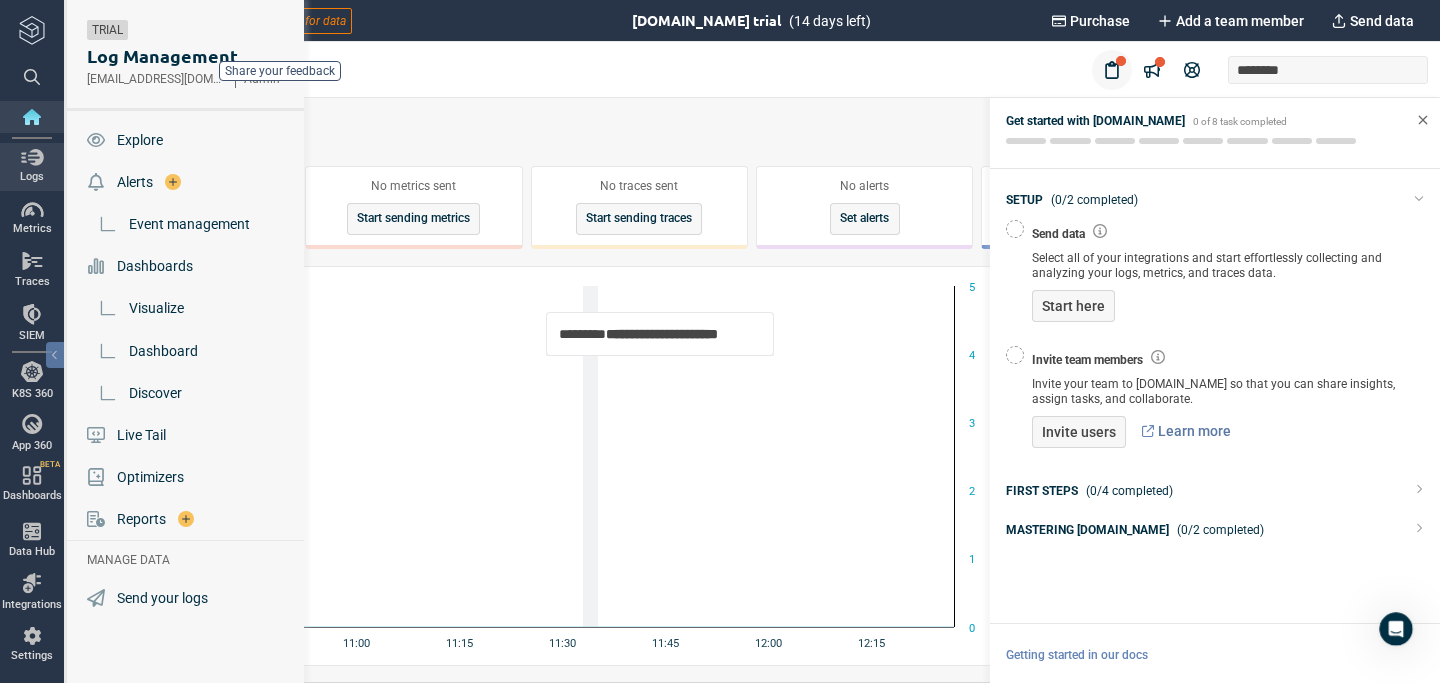 click 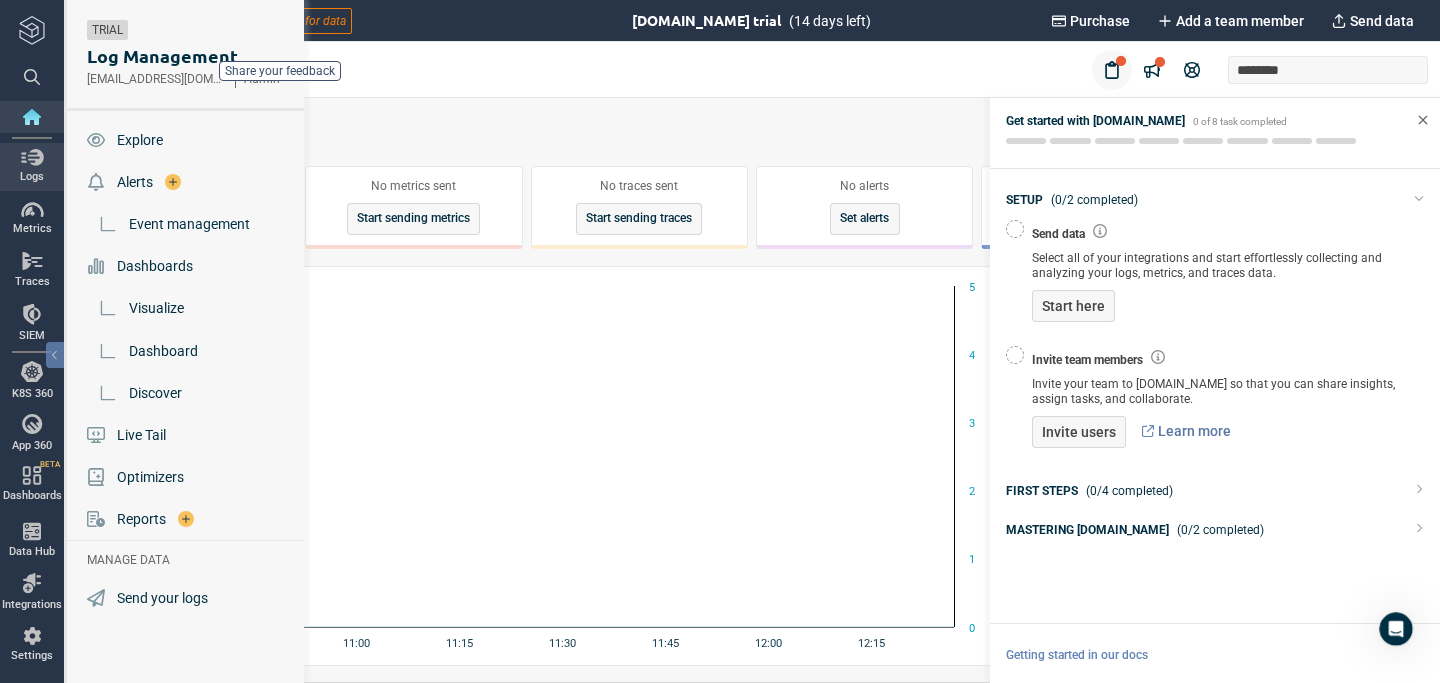 click on "Last updated:  [DATE] 12:28 PM 2 hrs" at bounding box center [752, 131] 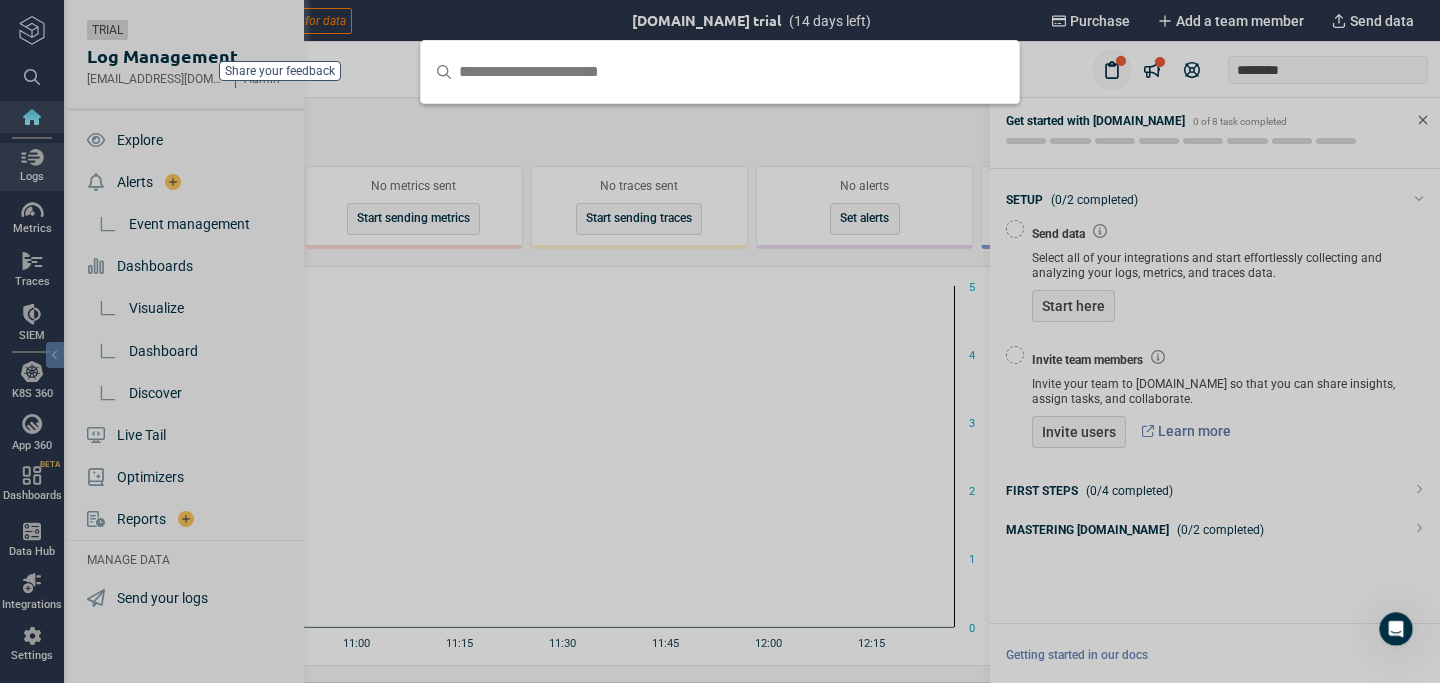 click at bounding box center (720, 72) 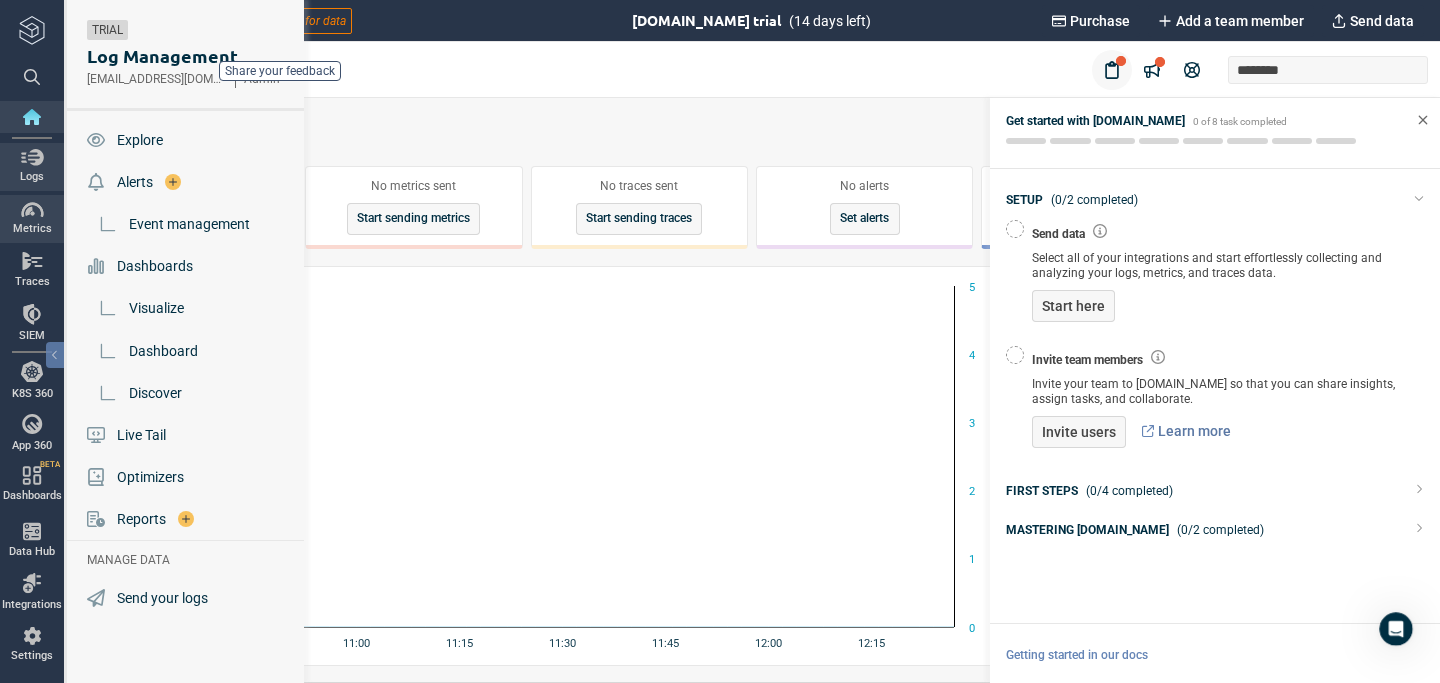 click on "Metrics" at bounding box center [32, 219] 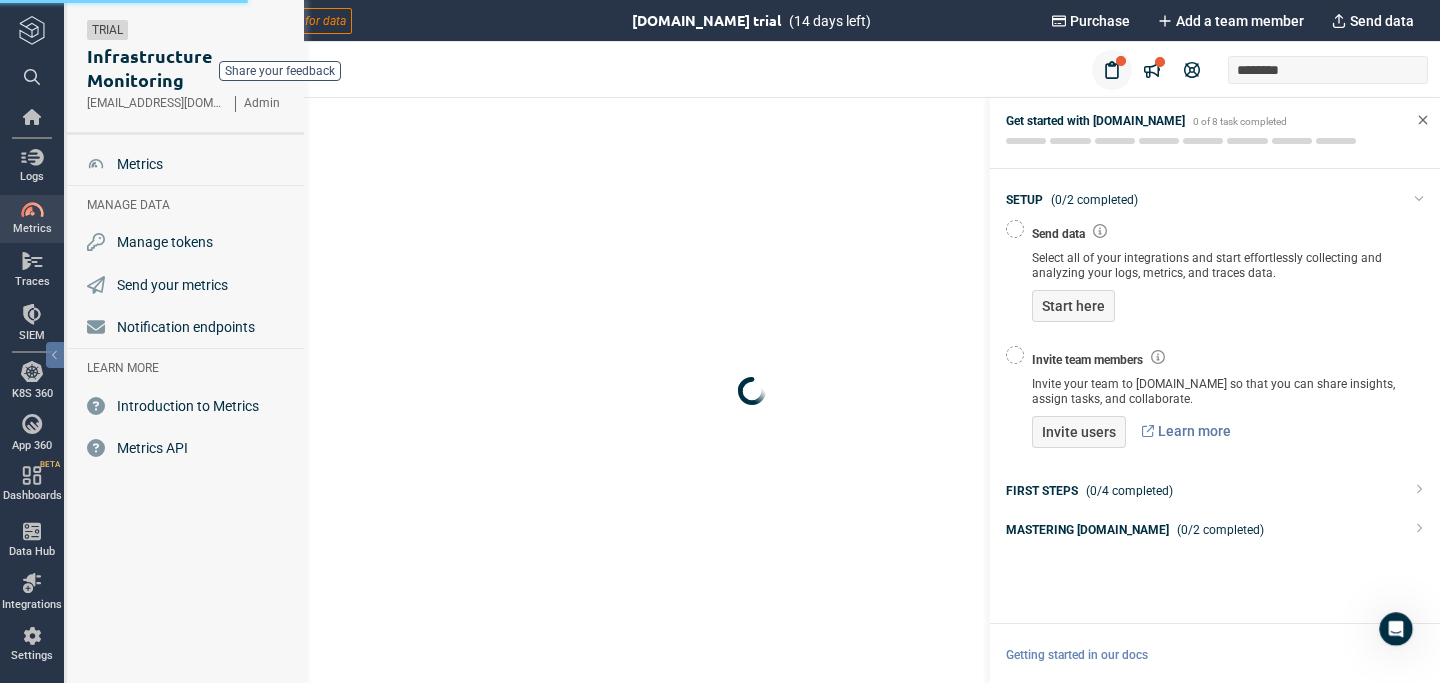 click on "Metrics" at bounding box center [32, 229] 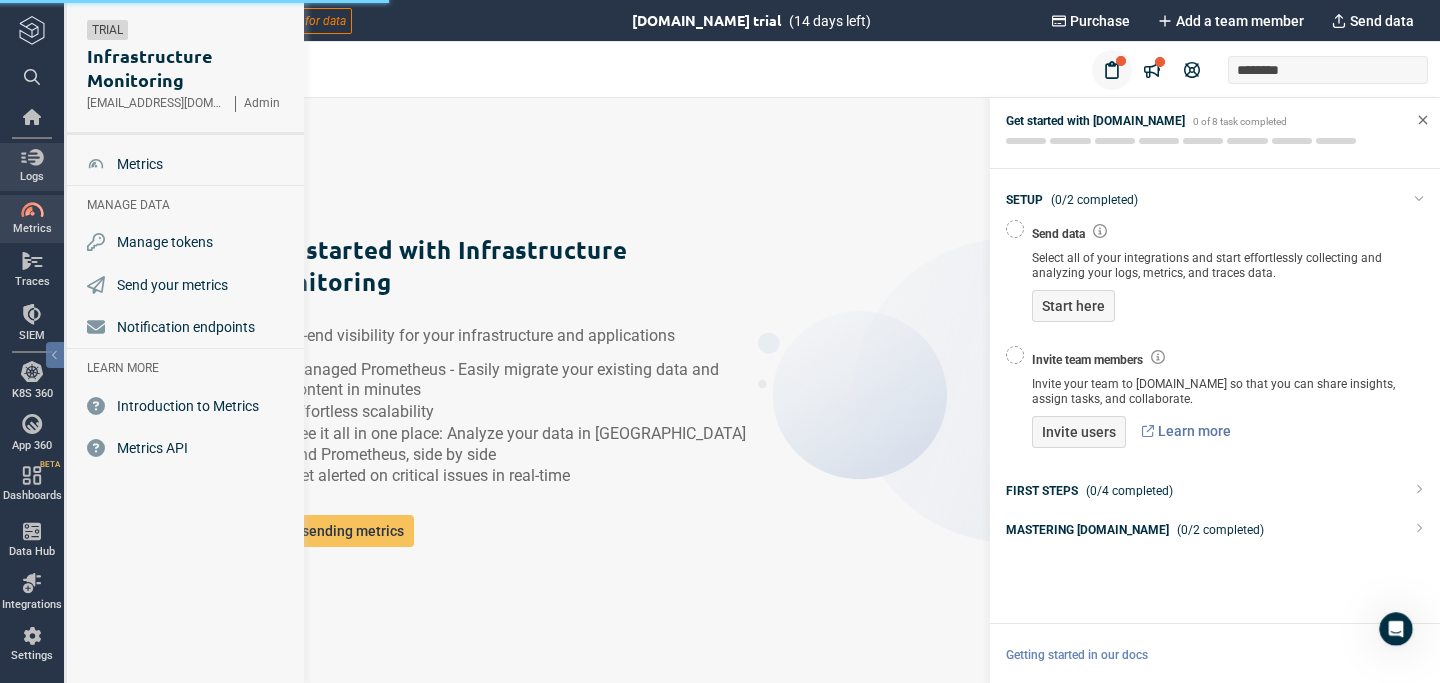 click at bounding box center (32, 157) 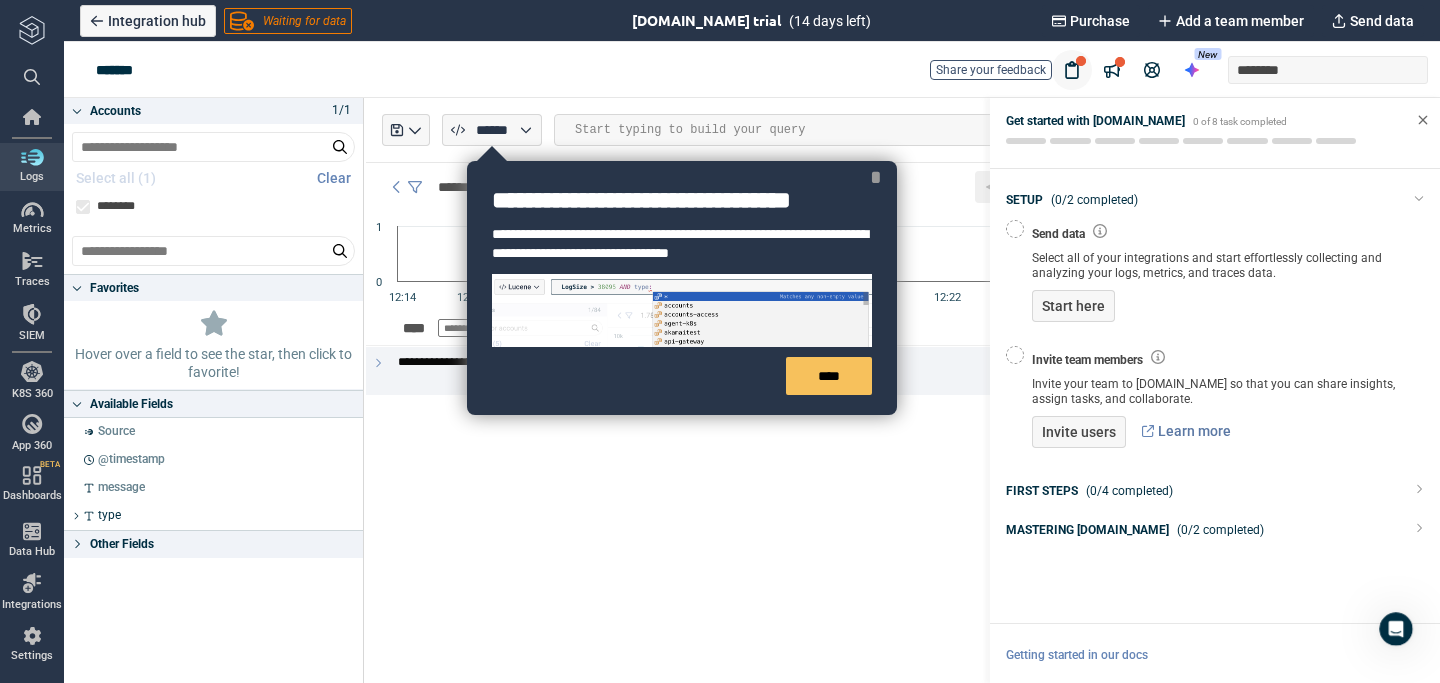 click on "*" at bounding box center (876, 177) 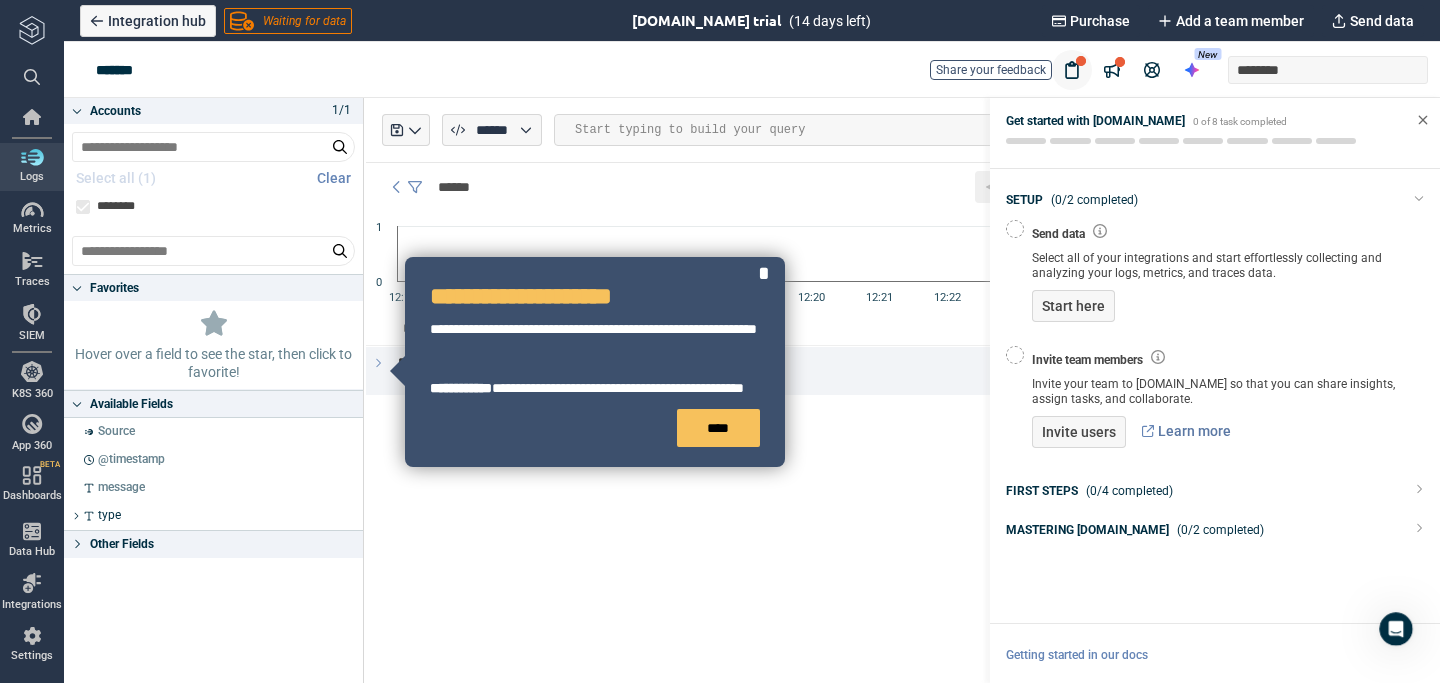 click on "**********" at bounding box center [595, 362] 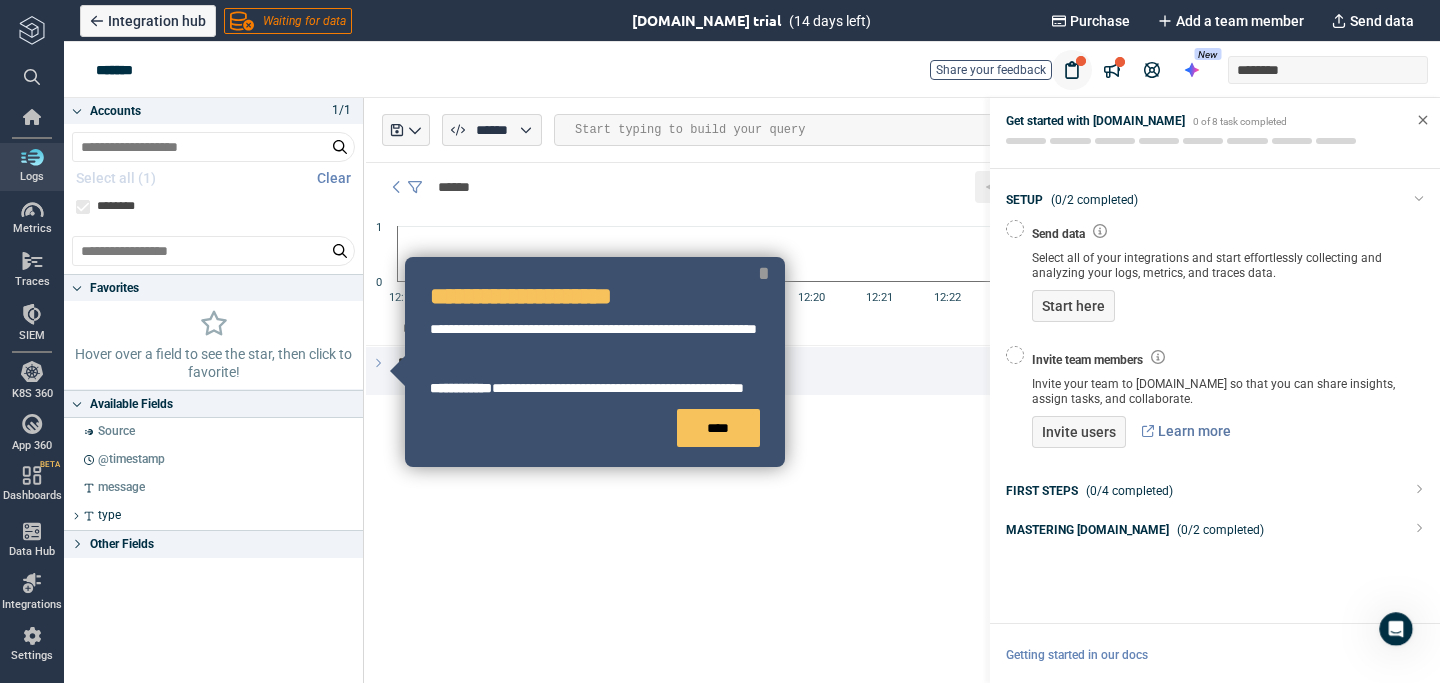 click on "*" at bounding box center [764, 273] 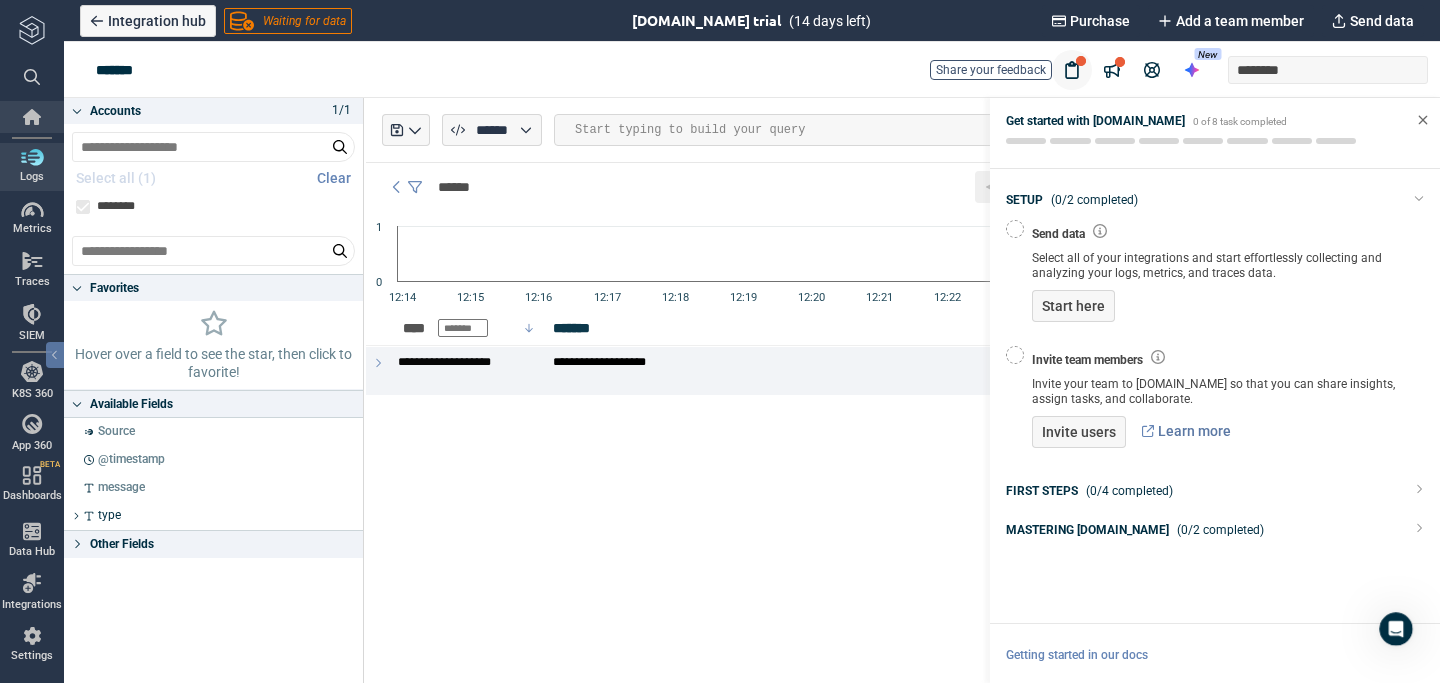 click at bounding box center (32, 117) 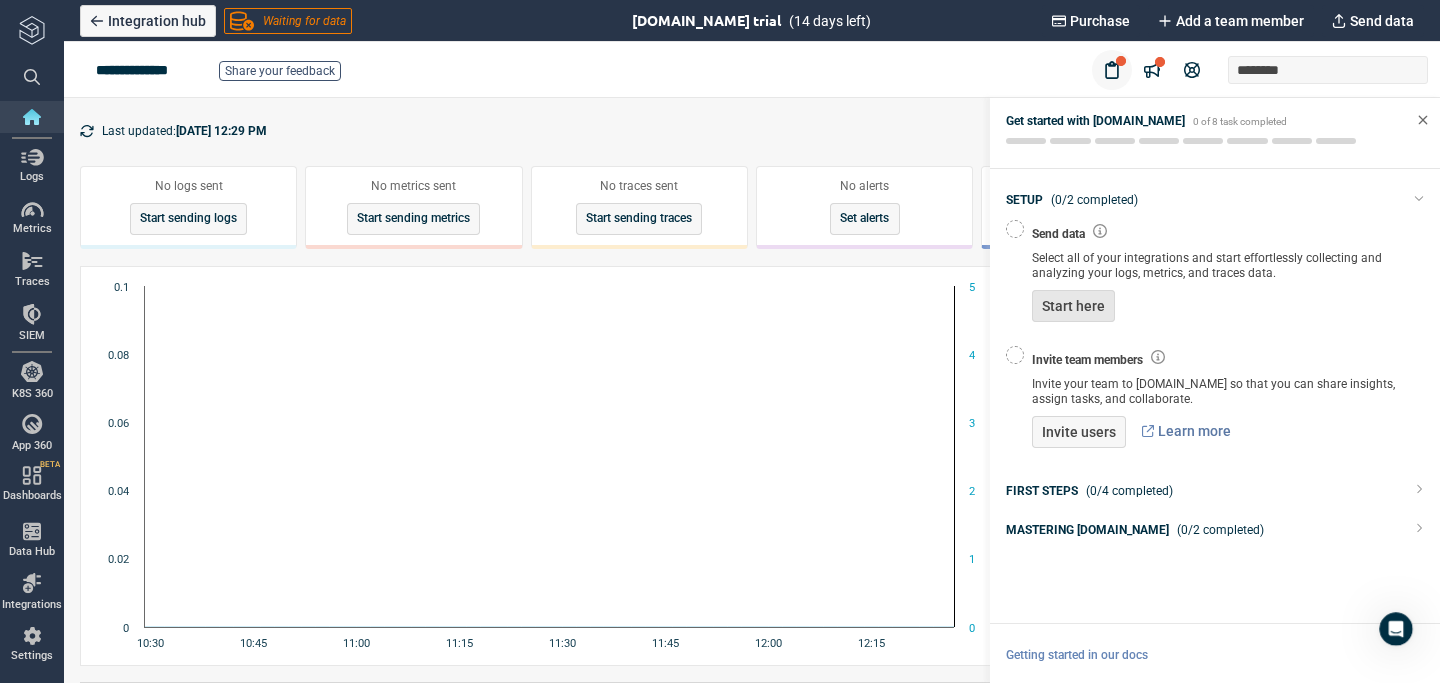 click on "Start here" at bounding box center (1073, 306) 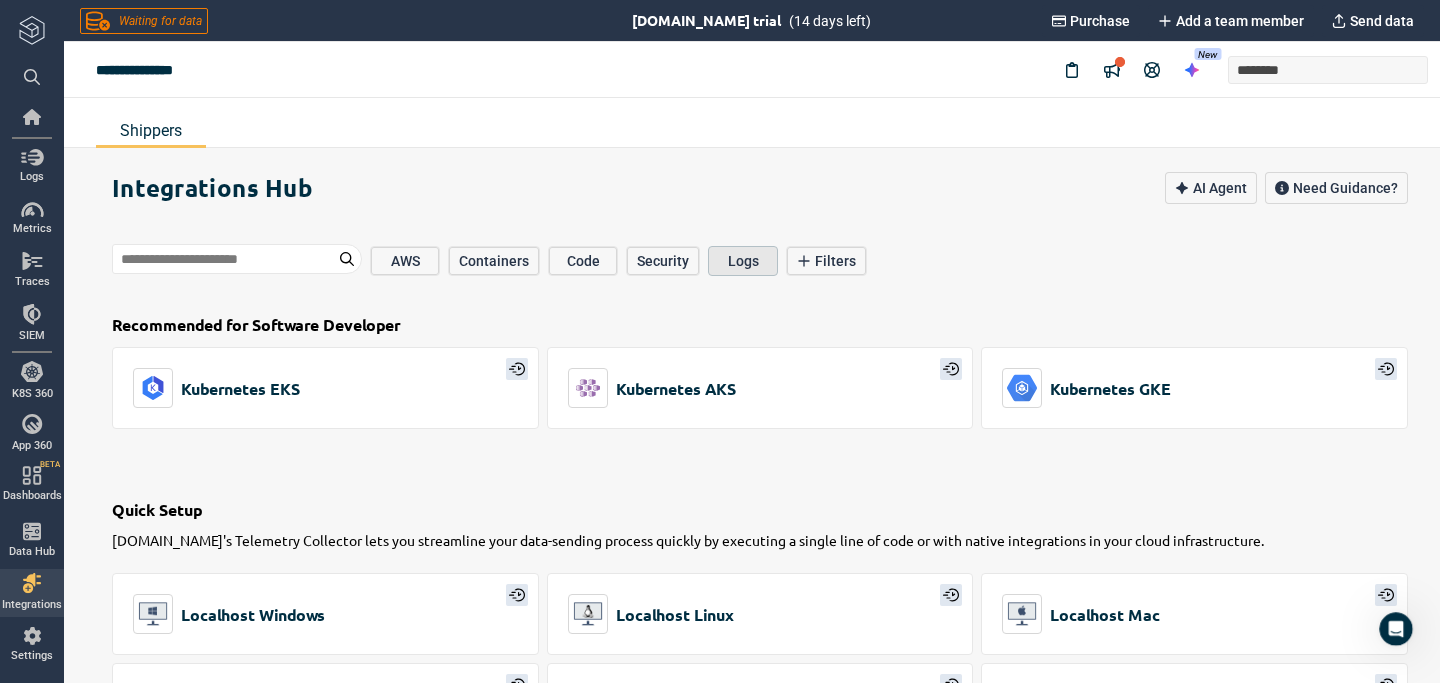 click on "Logs" at bounding box center (743, 261) 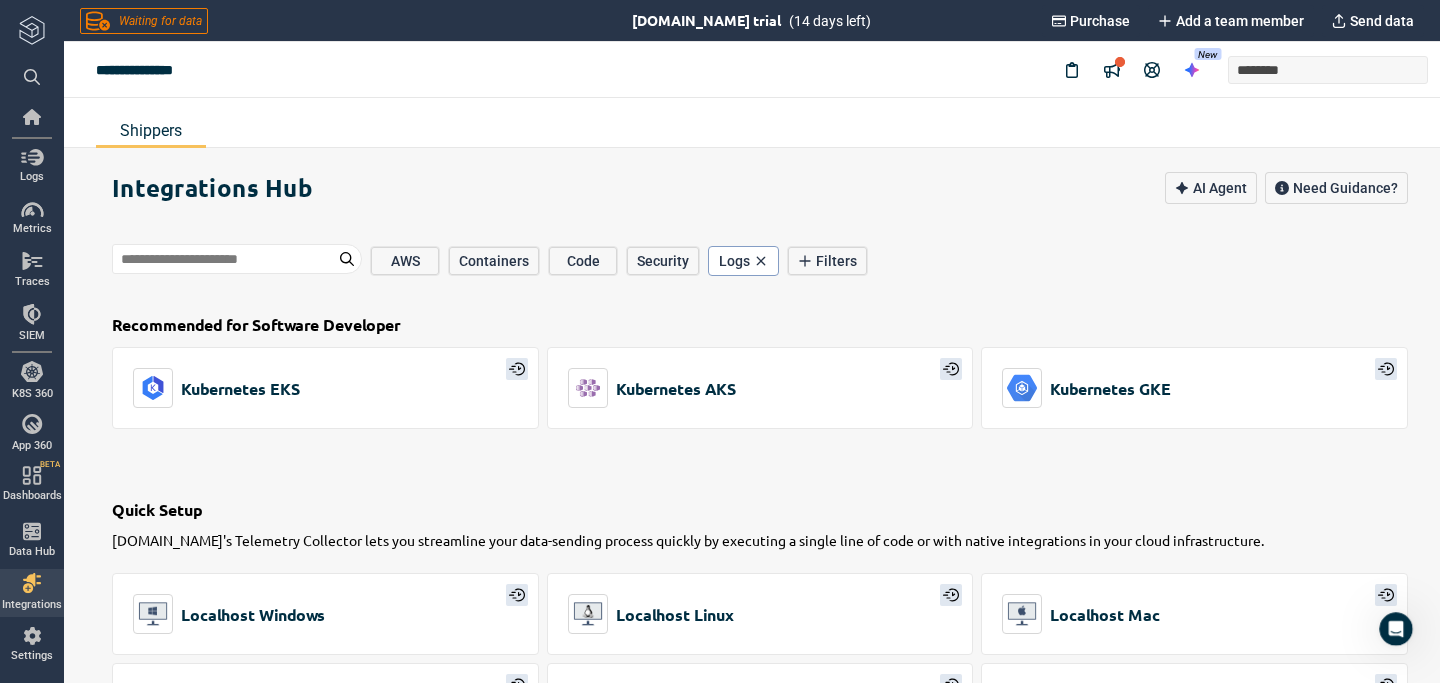scroll, scrollTop: 177, scrollLeft: 0, axis: vertical 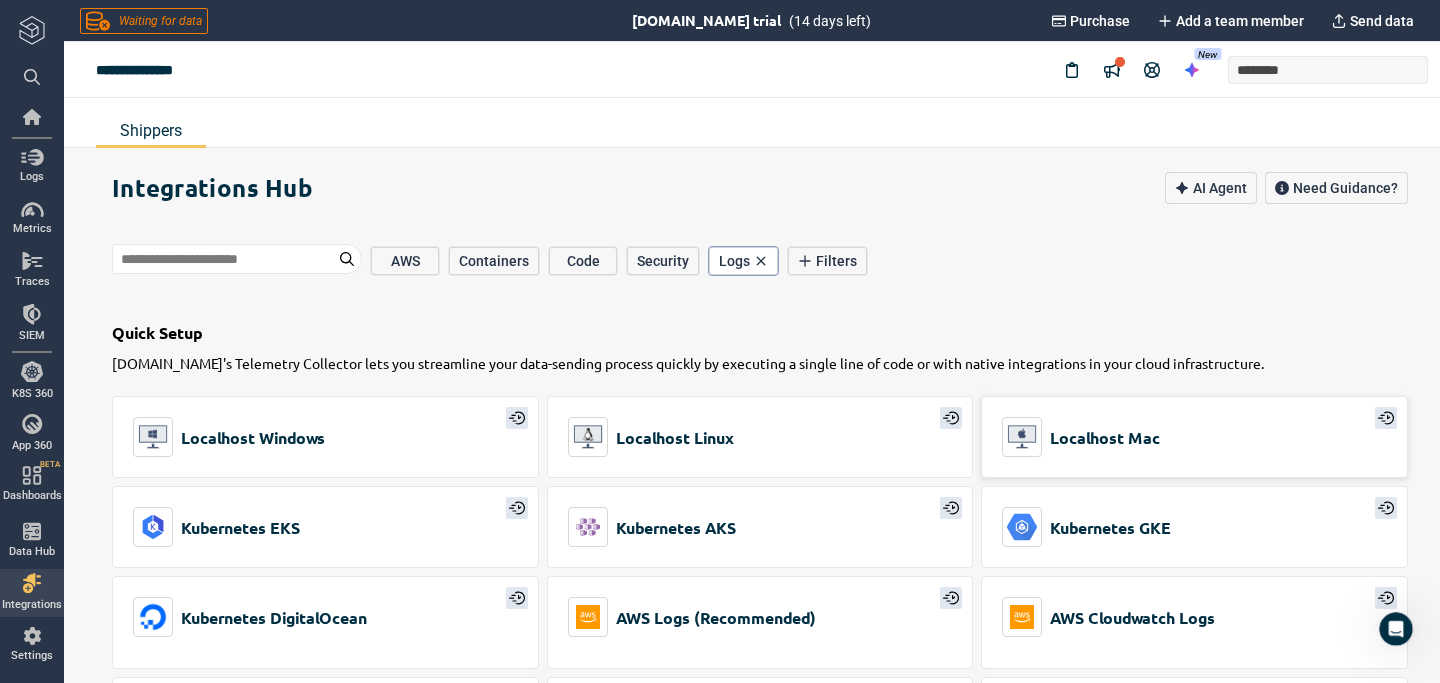 click on "Localhost Mac" at bounding box center [1194, 437] 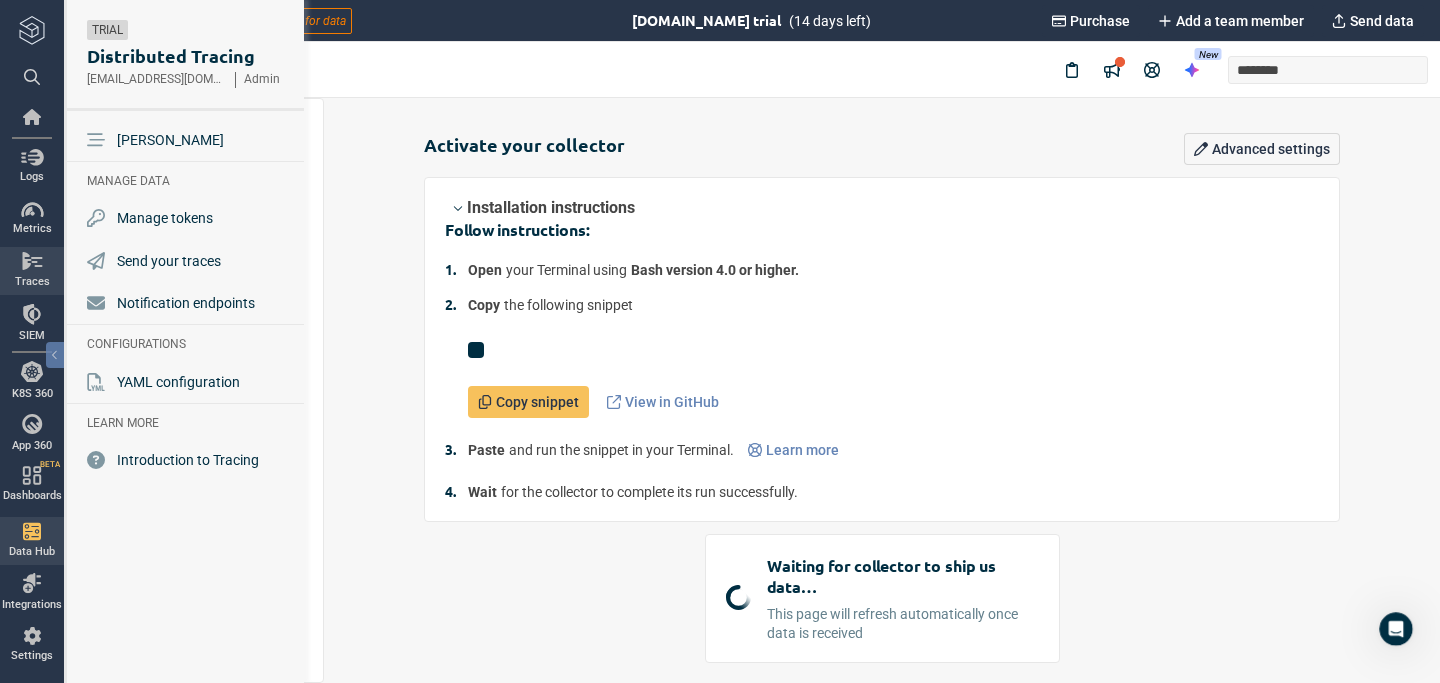 scroll, scrollTop: 0, scrollLeft: 0, axis: both 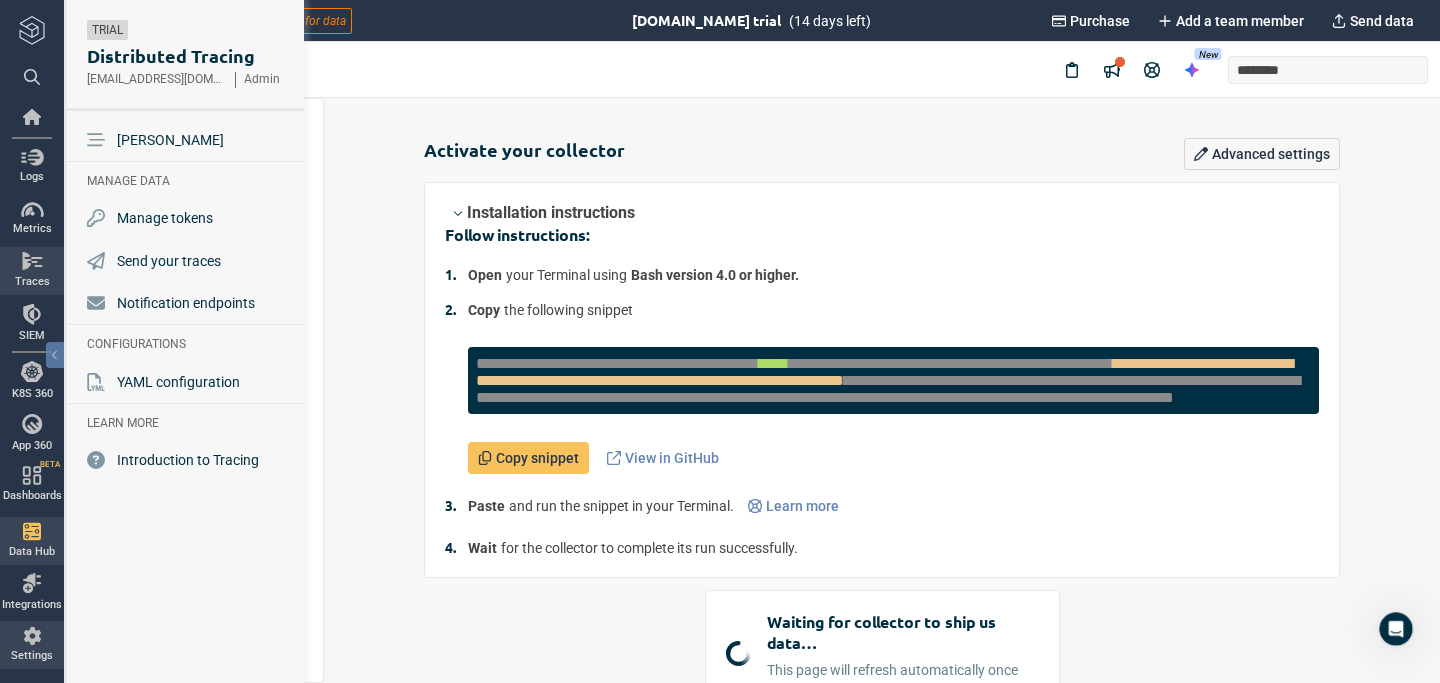 click on "Settings" at bounding box center (32, 656) 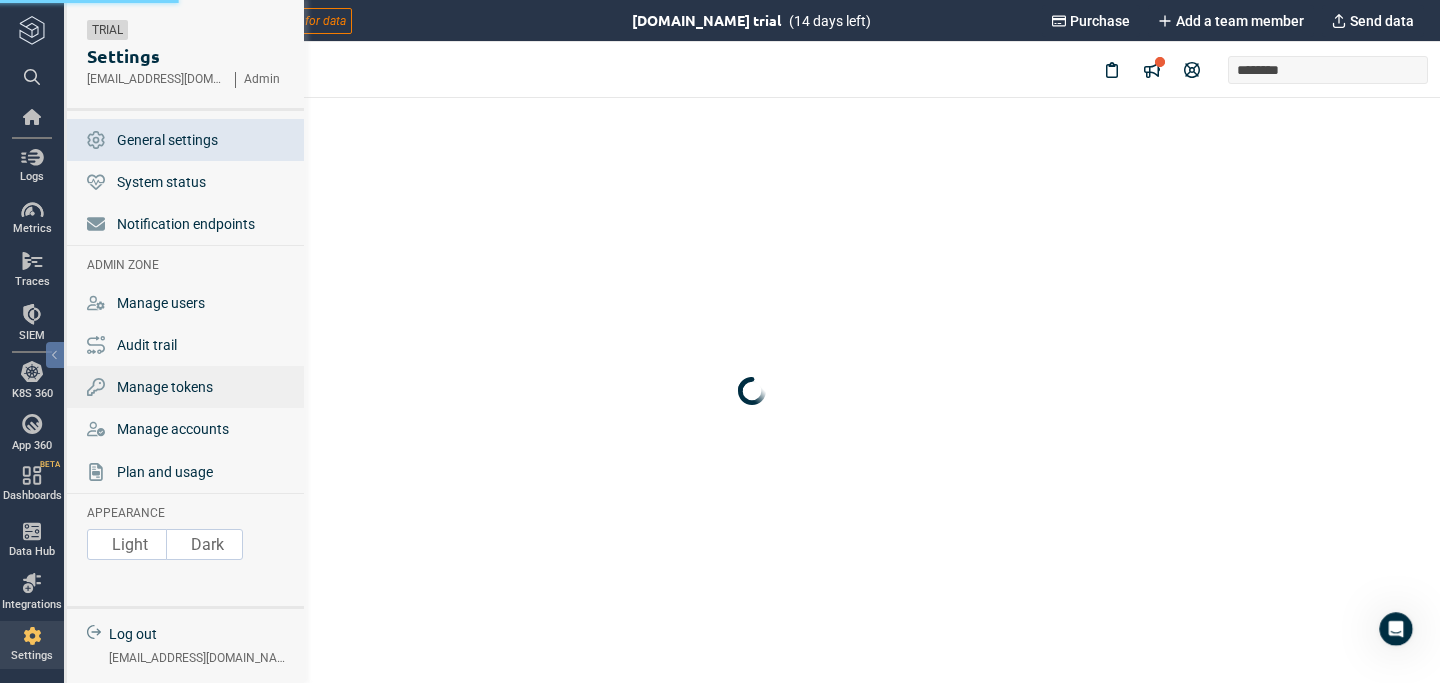 click on "Manage tokens" at bounding box center (165, 387) 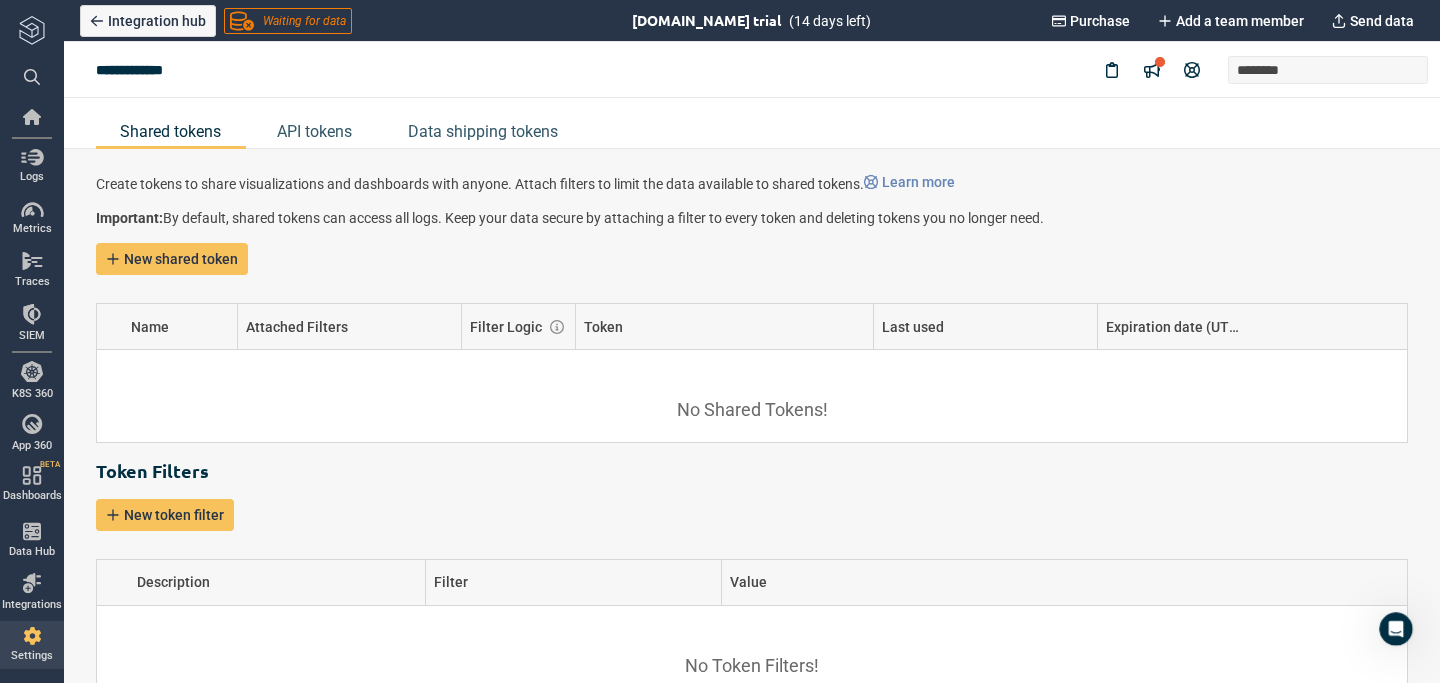 scroll, scrollTop: 13, scrollLeft: 0, axis: vertical 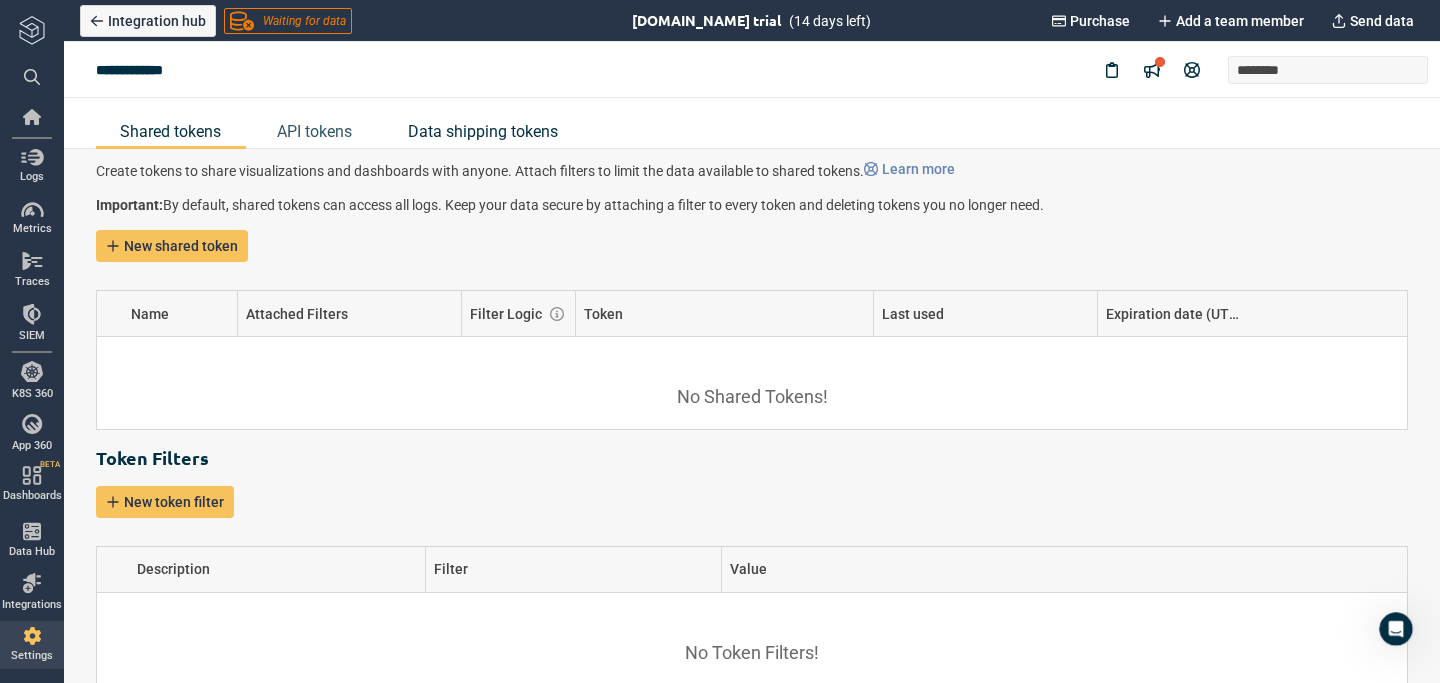 click on "Data shipping tokens" at bounding box center [483, 131] 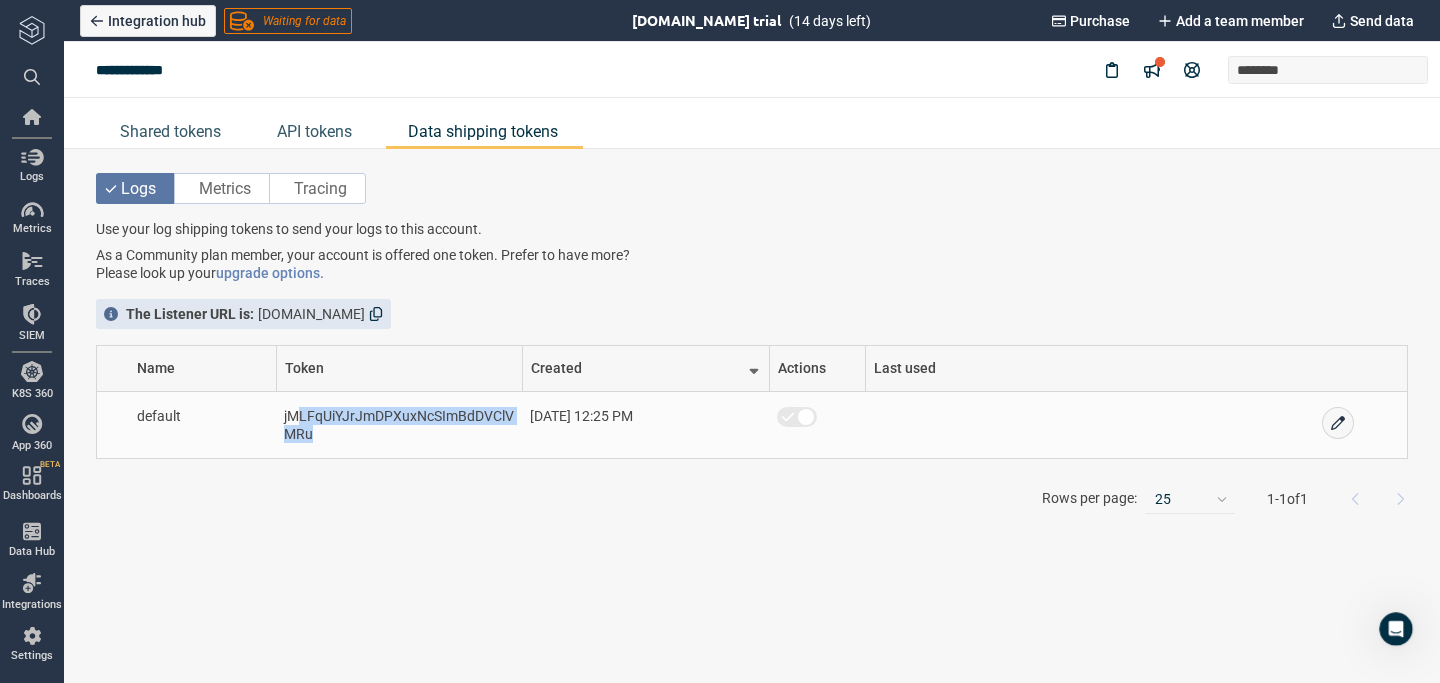drag, startPoint x: 336, startPoint y: 437, endPoint x: 298, endPoint y: 422, distance: 40.853397 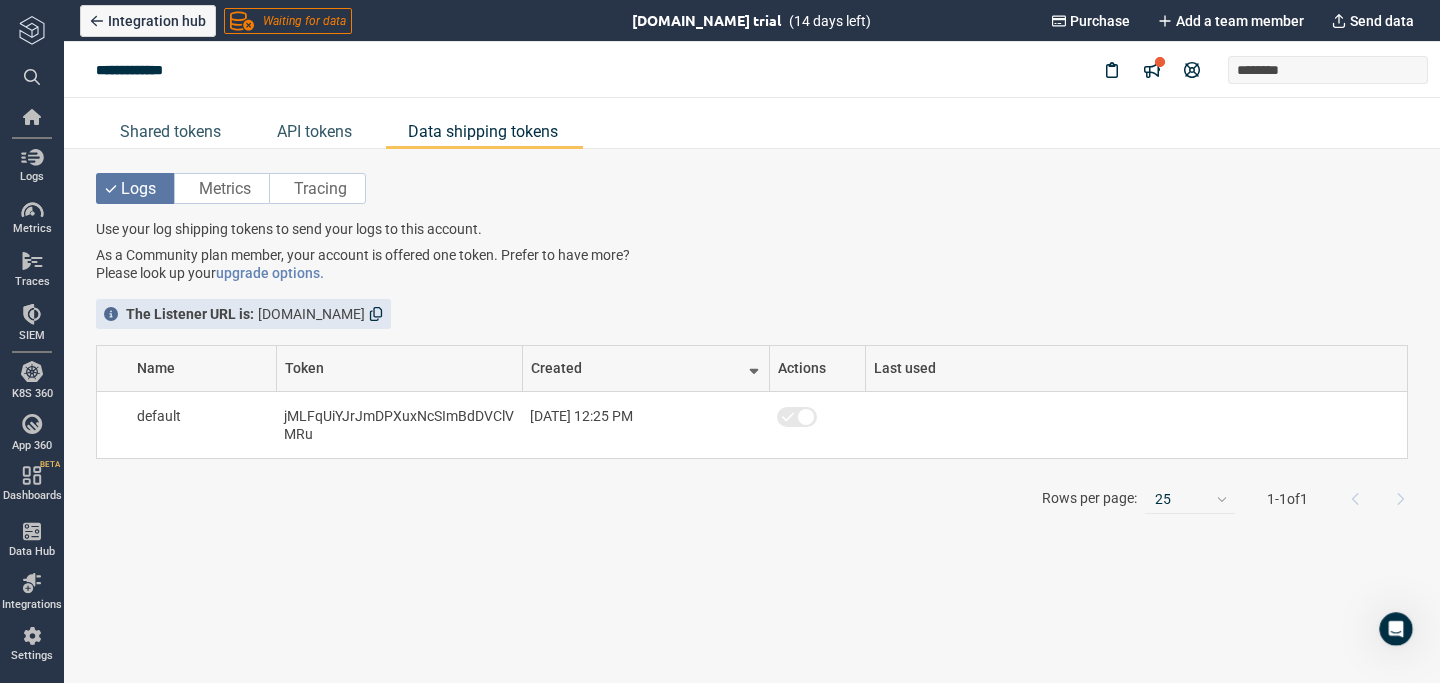 click on "Use your log shipping tokens to send your logs to this account. As a Community plan member, your account is offered one token. Prefer to have more? Please look up your  upgrade options. The Listener URL is: [DOMAIN_NAME] Name Token Created Actions Last used default jMLFqUiYJrJmDPXuxNcSImBdDVClVMRu [DATE] 12:25 PM Rows per page: 25 1 - 1  of  1" at bounding box center (752, 371) 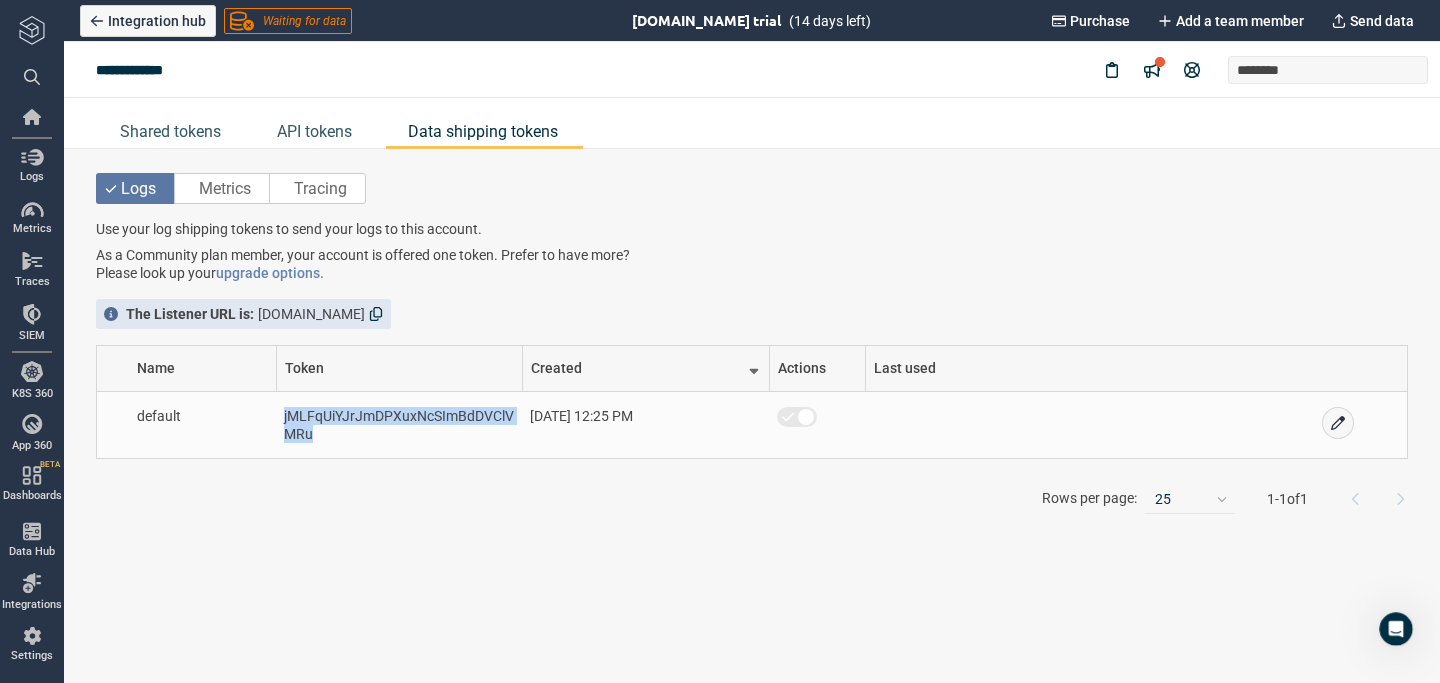 drag, startPoint x: 322, startPoint y: 439, endPoint x: 281, endPoint y: 414, distance: 48.02083 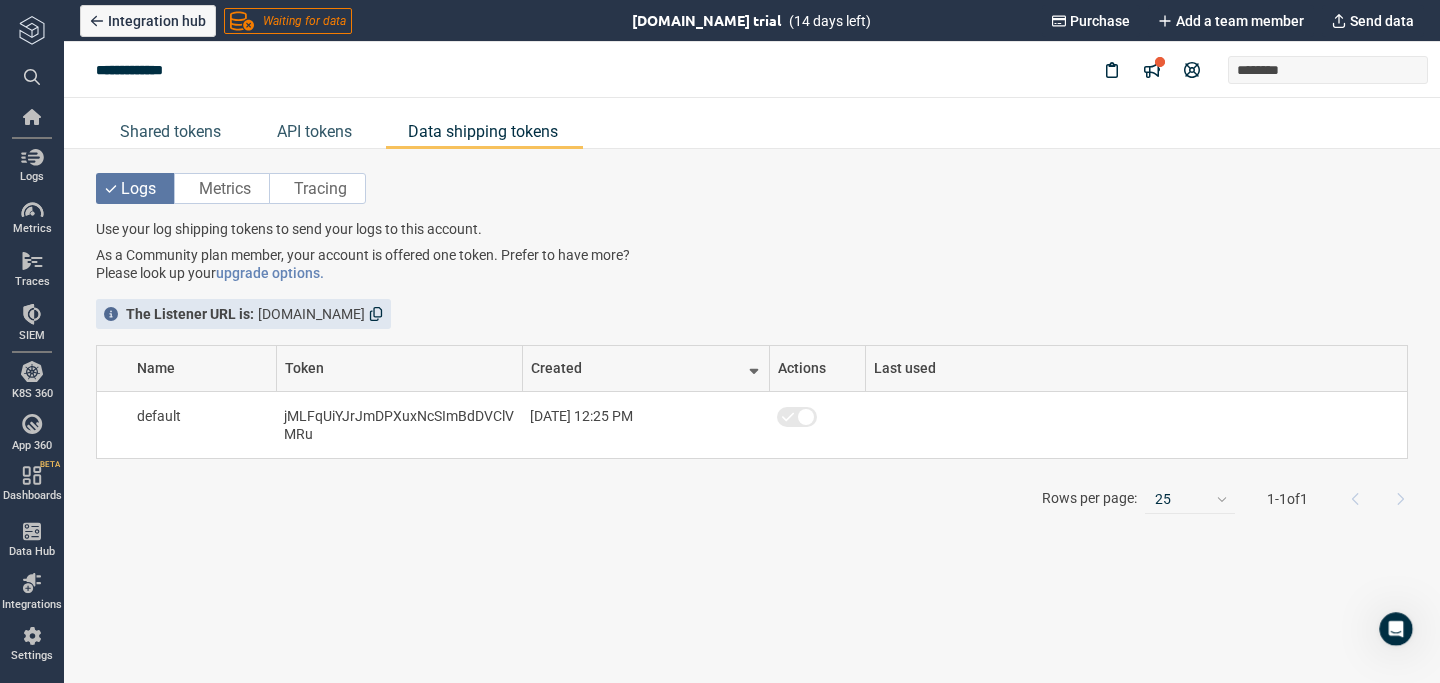 click on "Use your log shipping tokens to send your logs to this account. As a Community plan member, your account is offered one token. Prefer to have more? Please look up your  upgrade options. The Listener URL is: [DOMAIN_NAME] Name Token Created Actions Last used default jMLFqUiYJrJmDPXuxNcSImBdDVClVMRu [DATE] 12:25 PM Rows per page: 25 1 - 1  of  1" at bounding box center (752, 371) 